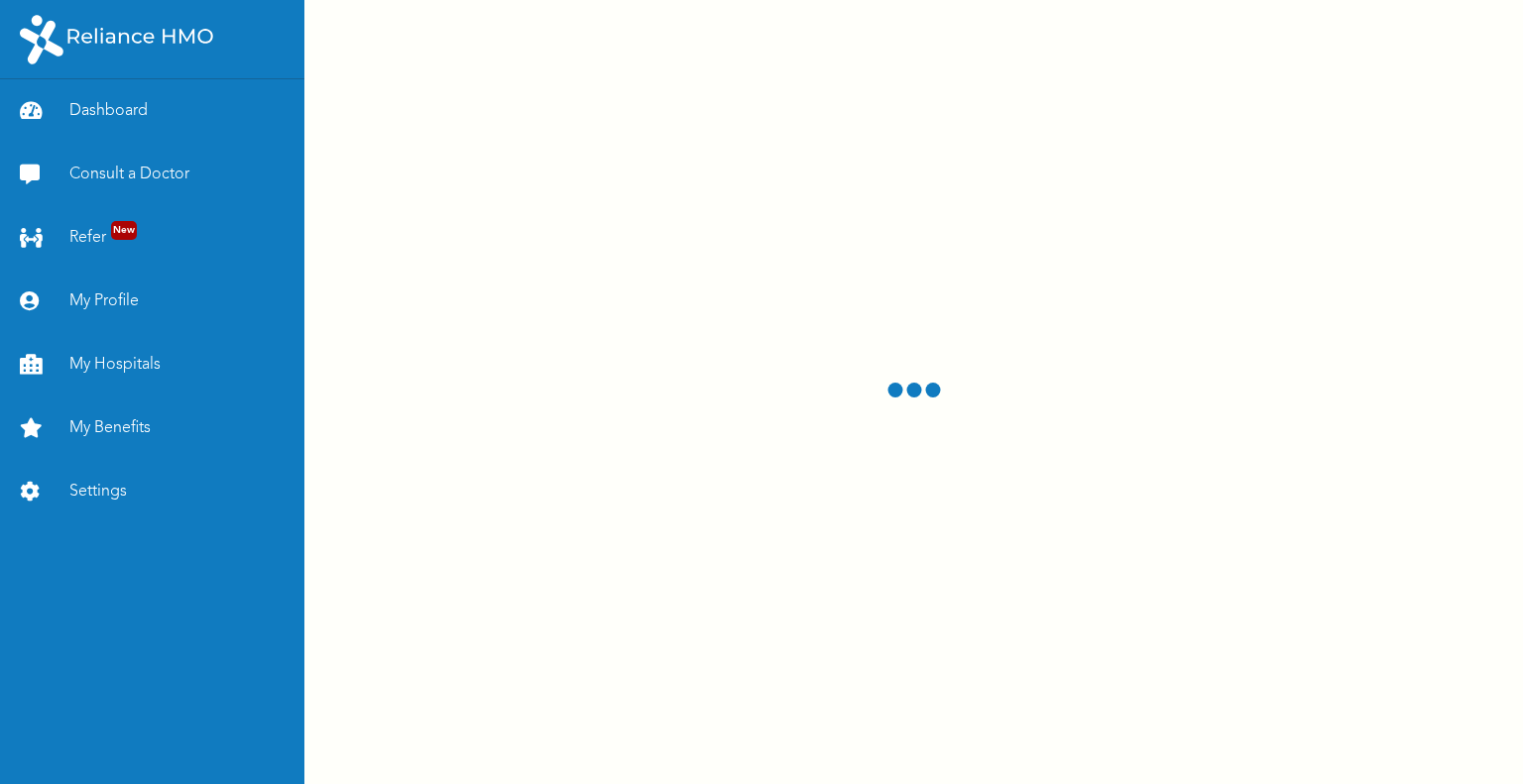 scroll, scrollTop: 0, scrollLeft: 0, axis: both 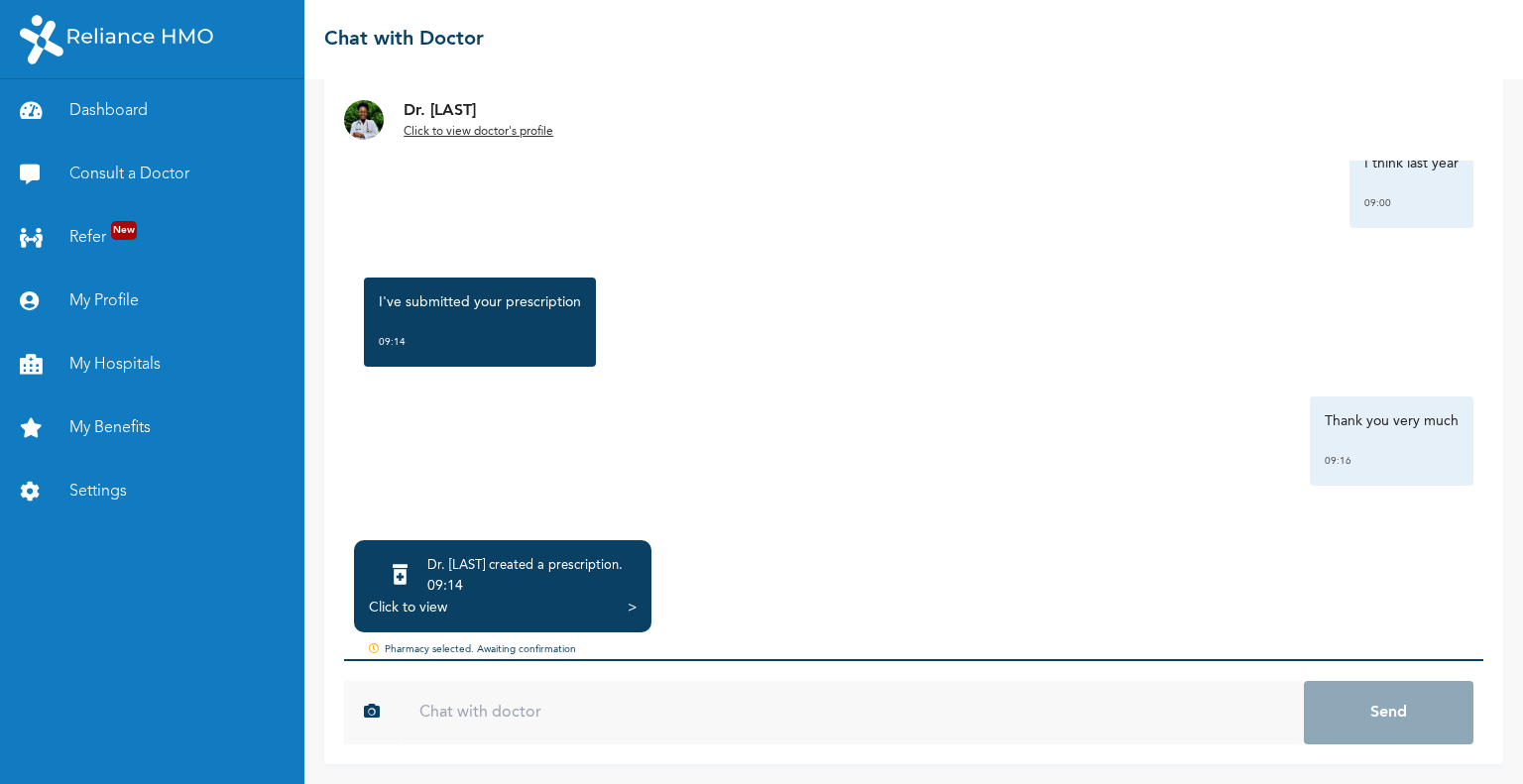 click on "09:14" at bounding box center [525, 586] 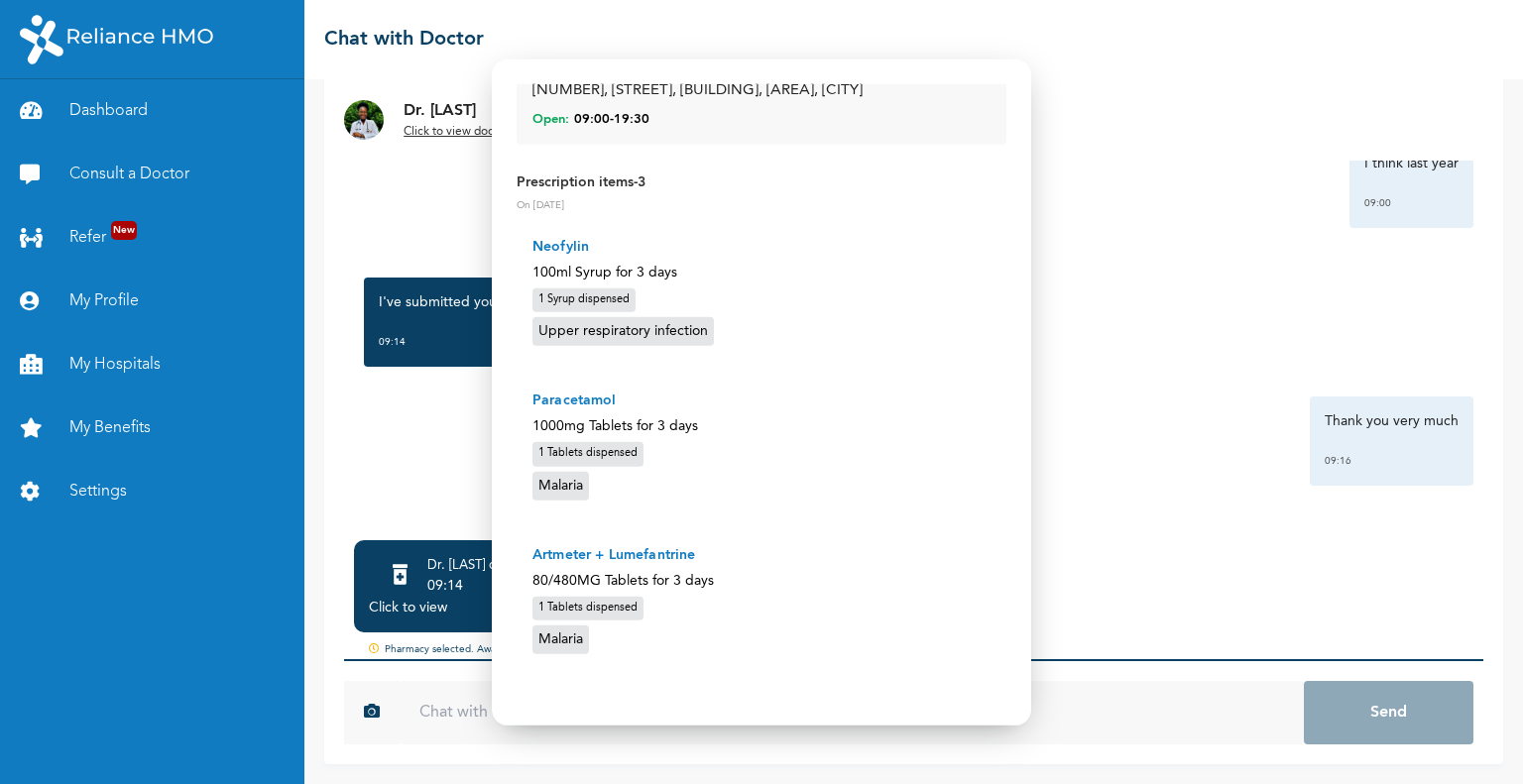 scroll, scrollTop: 0, scrollLeft: 0, axis: both 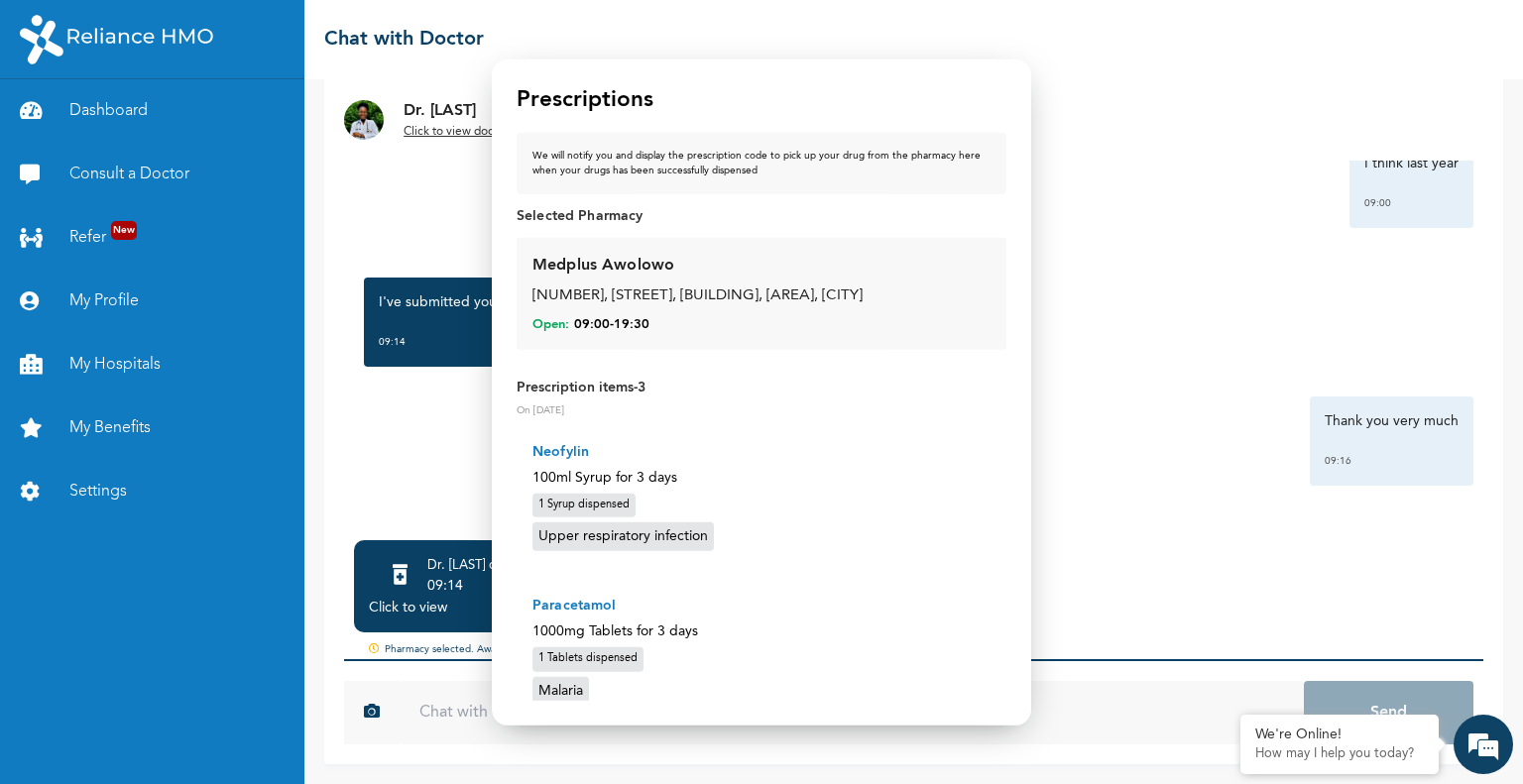 click on "Medplus Awolowo 38, Awolowo Rd, Sweet Sensation Building, Ikoyi, Lagos Open: 09:00  -  19:30" at bounding box center [762, 293] 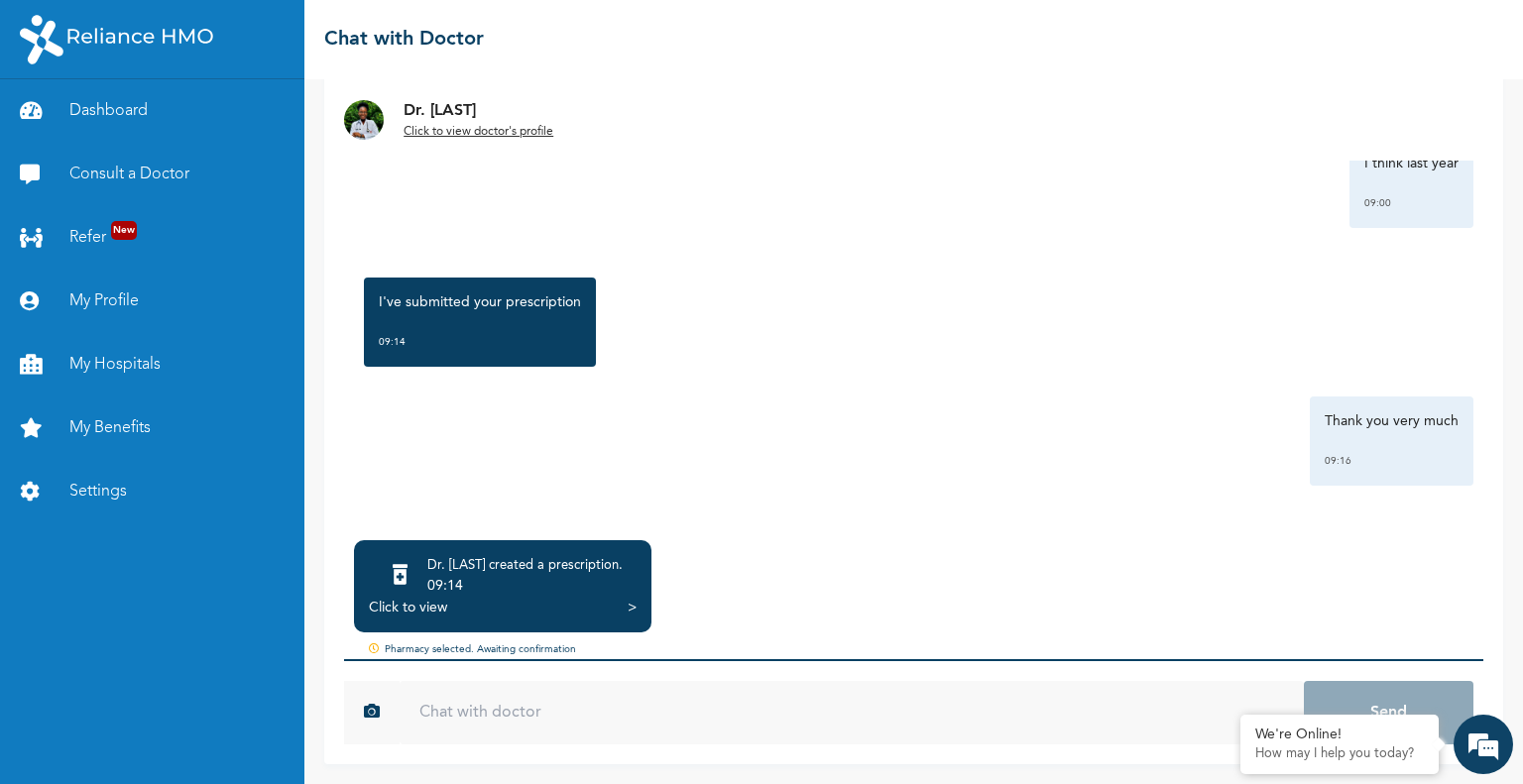 scroll, scrollTop: 0, scrollLeft: 0, axis: both 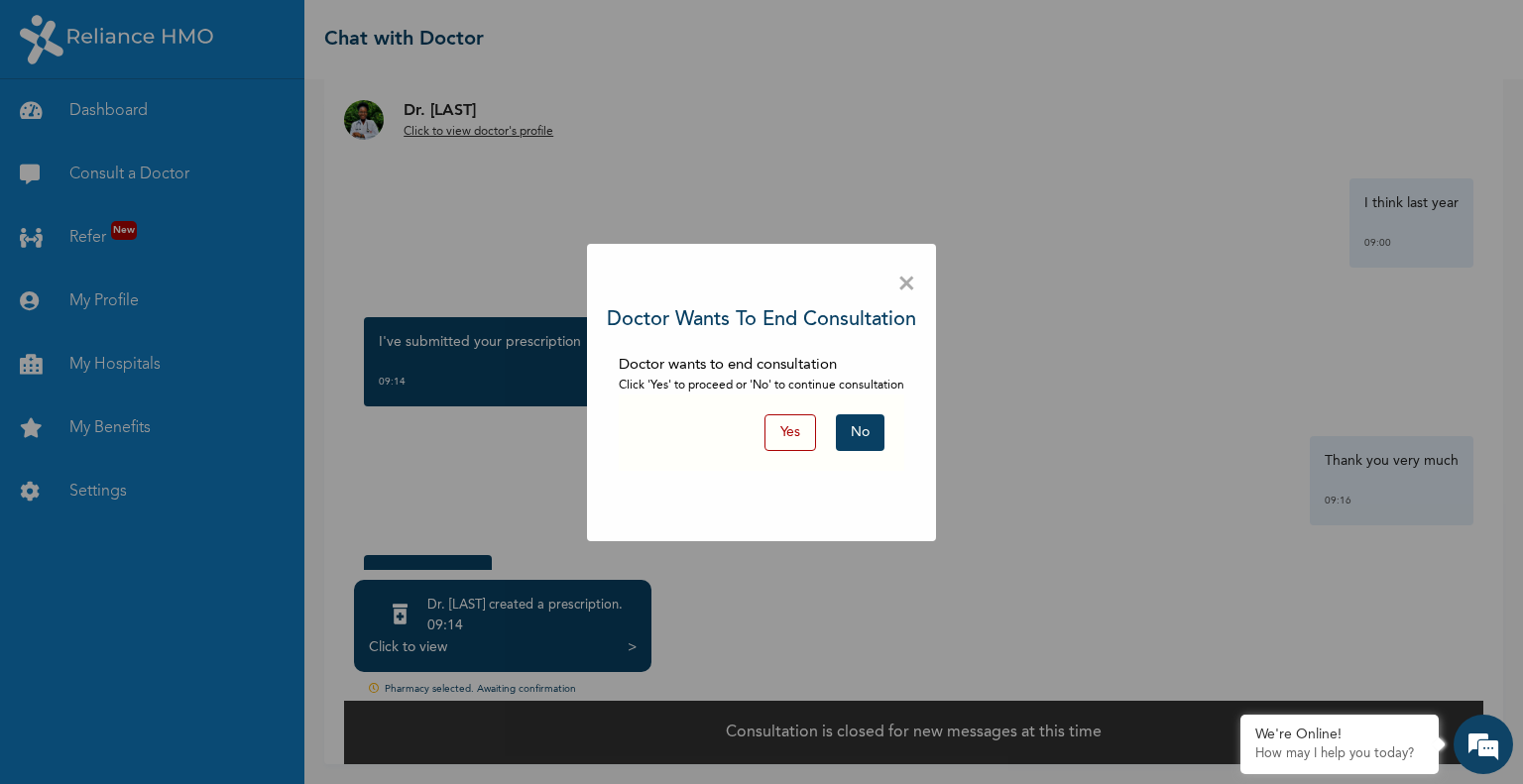 click on "Yes" at bounding box center (790, 432) 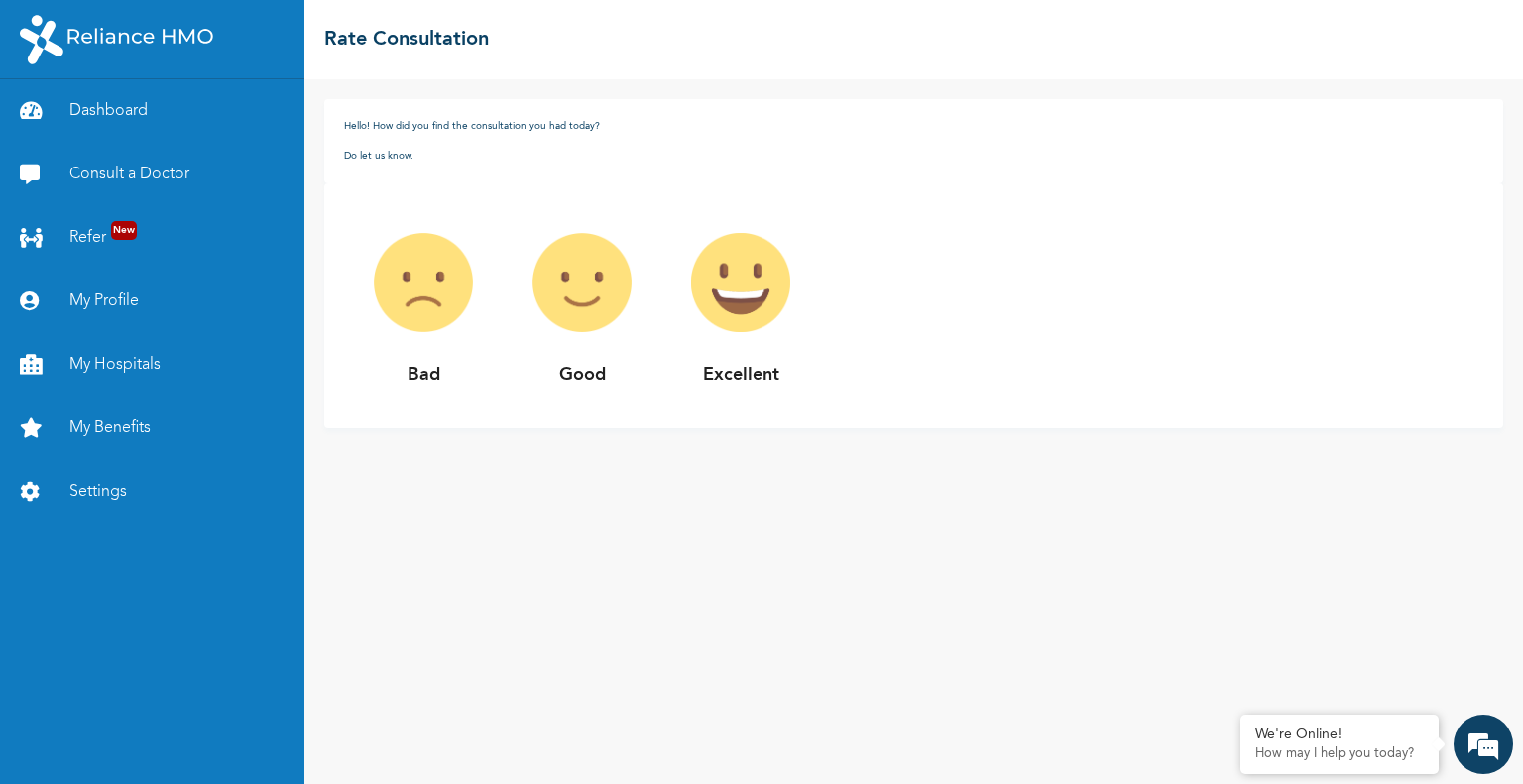 click at bounding box center (582, 282) 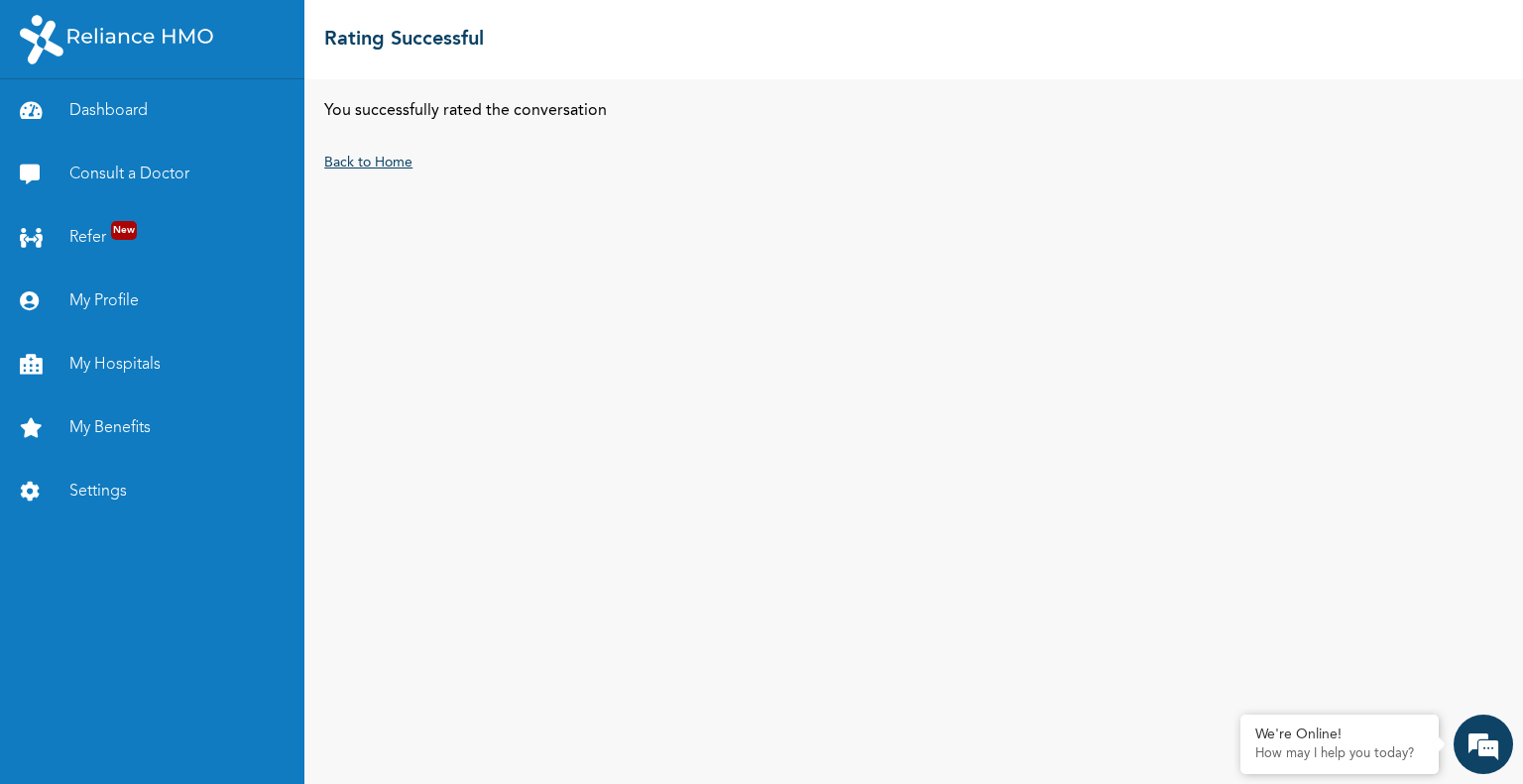 click on "Back to Home" at bounding box center [368, 163] 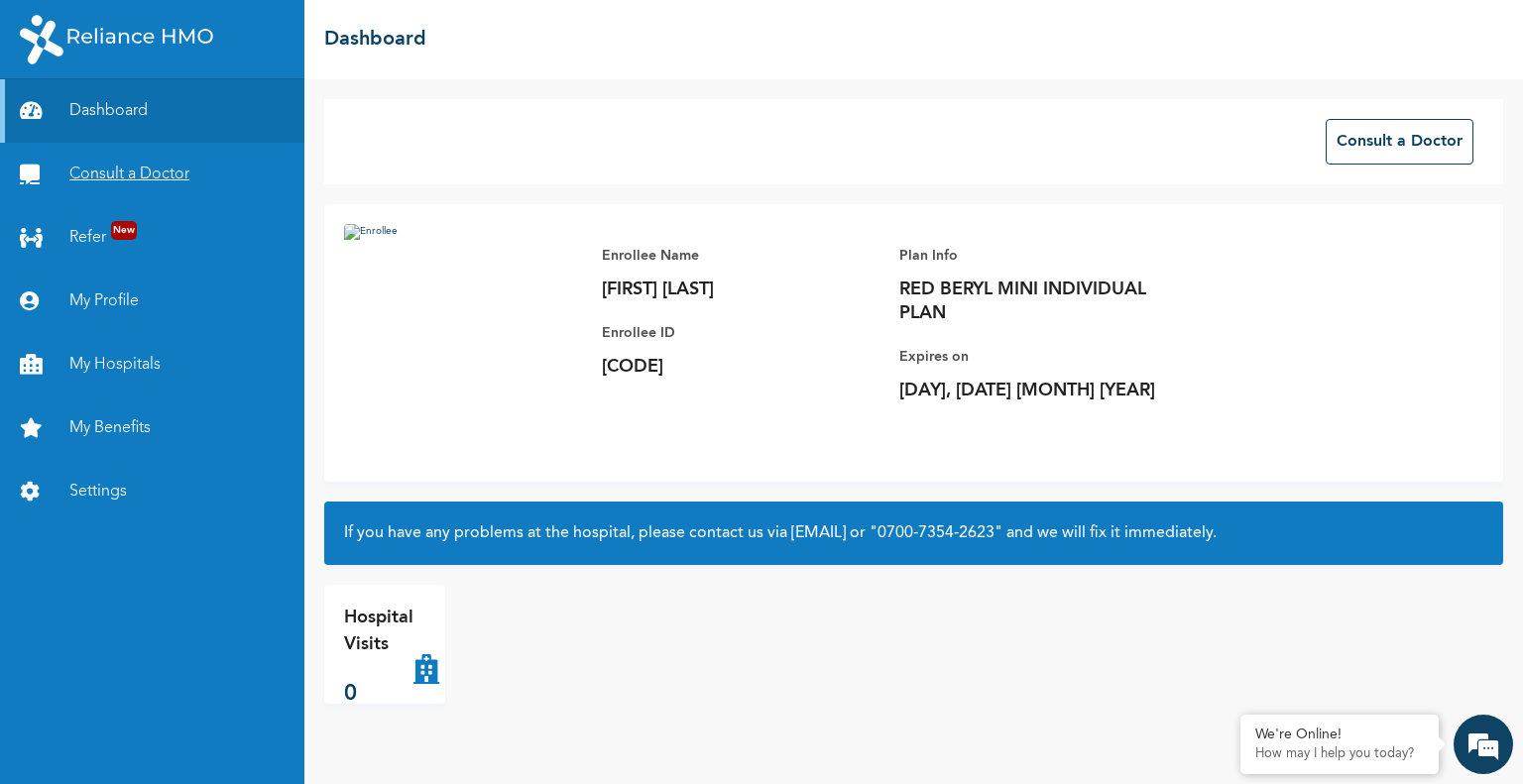 click on "Consult a Doctor" at bounding box center [152, 174] 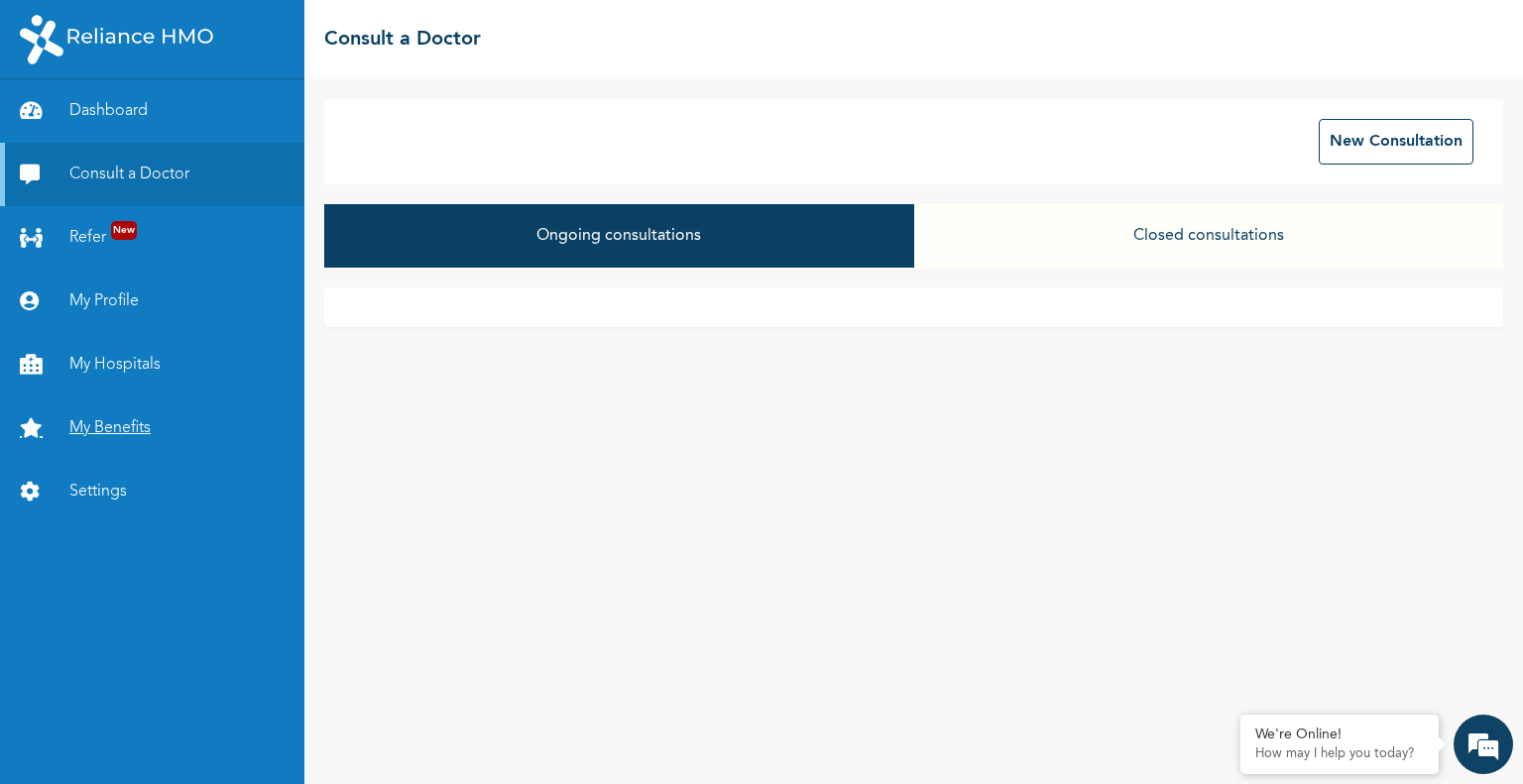 click on "My Benefits" at bounding box center [152, 428] 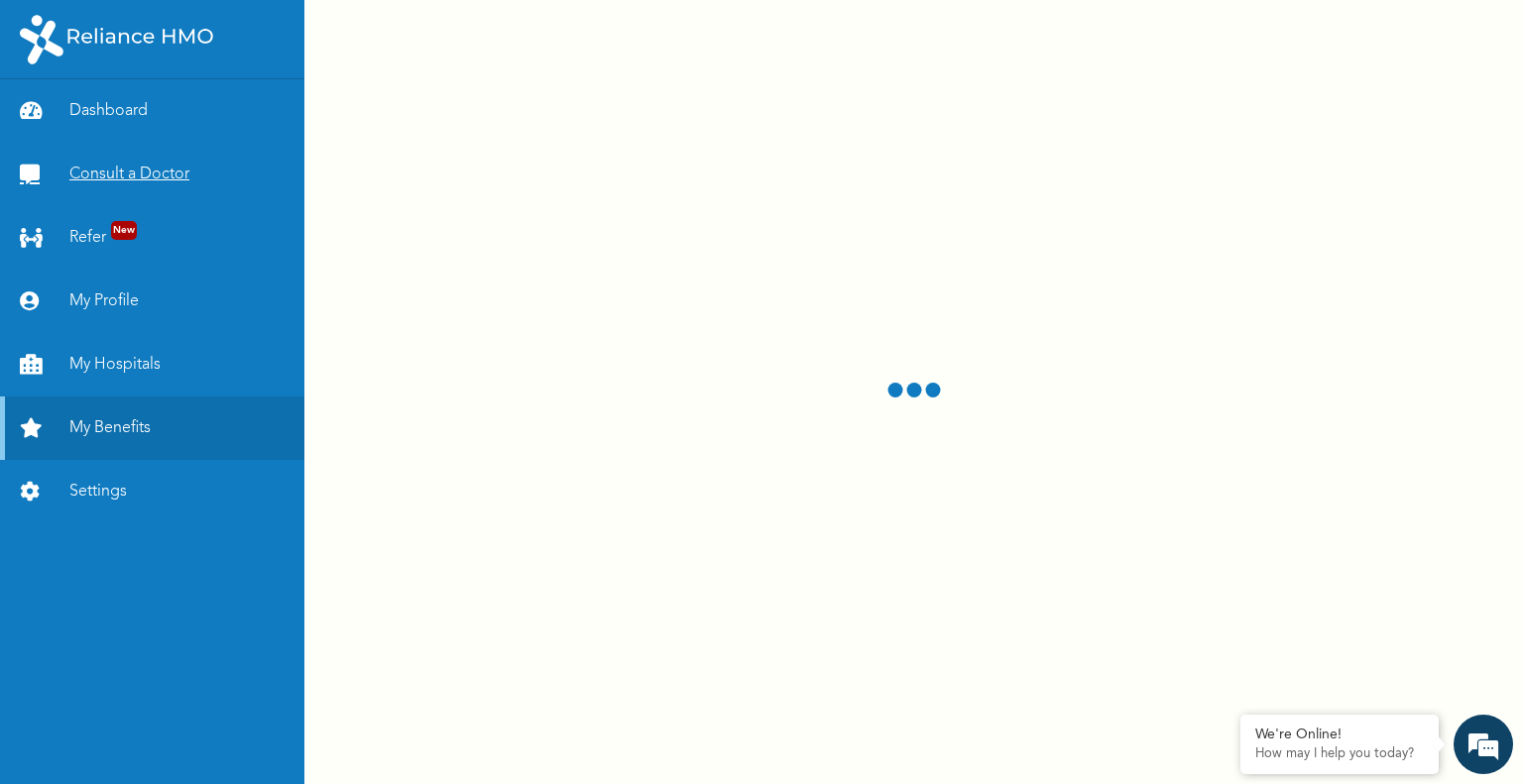 click on "Consult a Doctor" at bounding box center [152, 174] 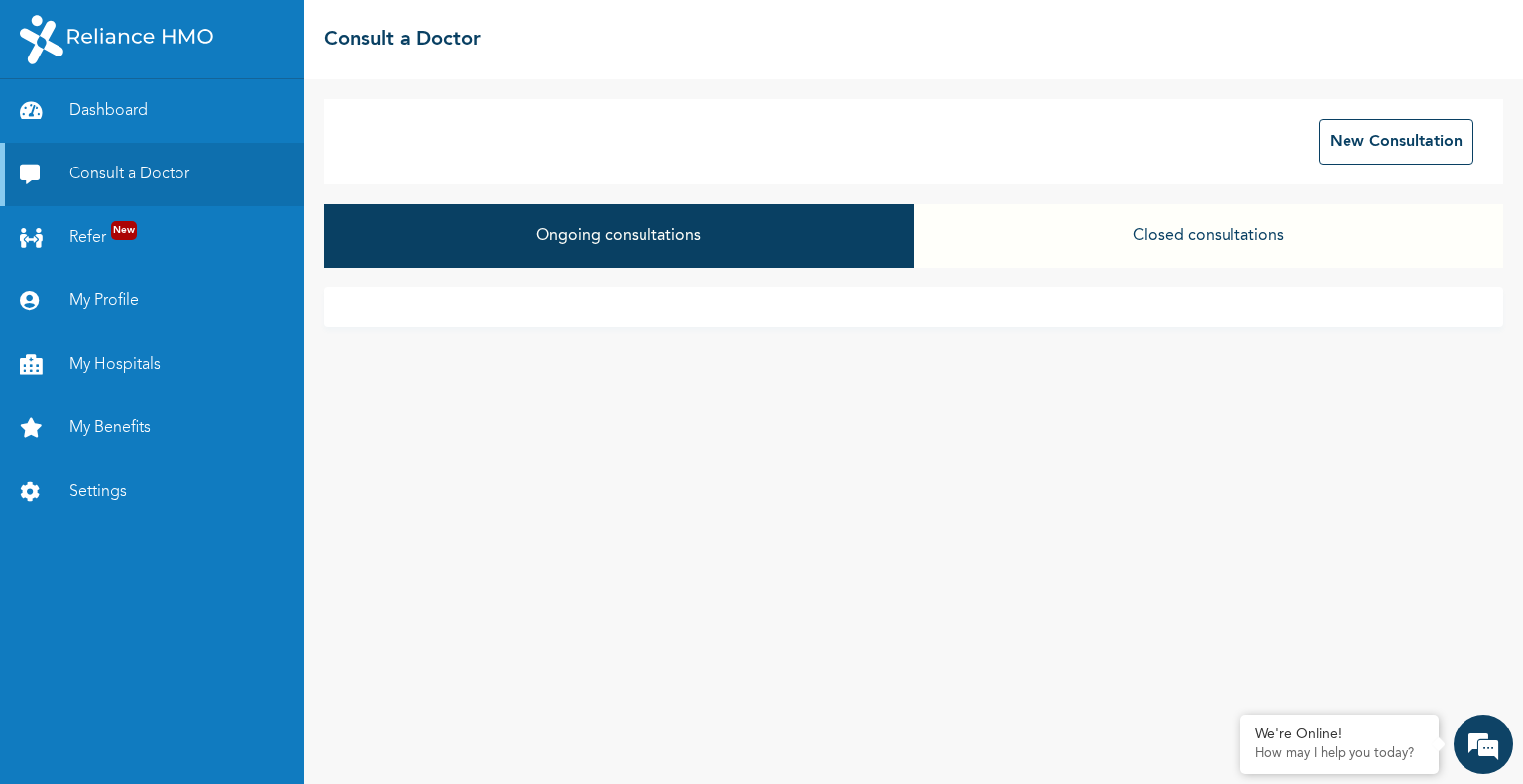 click on "Closed consultations" at bounding box center (1209, 236) 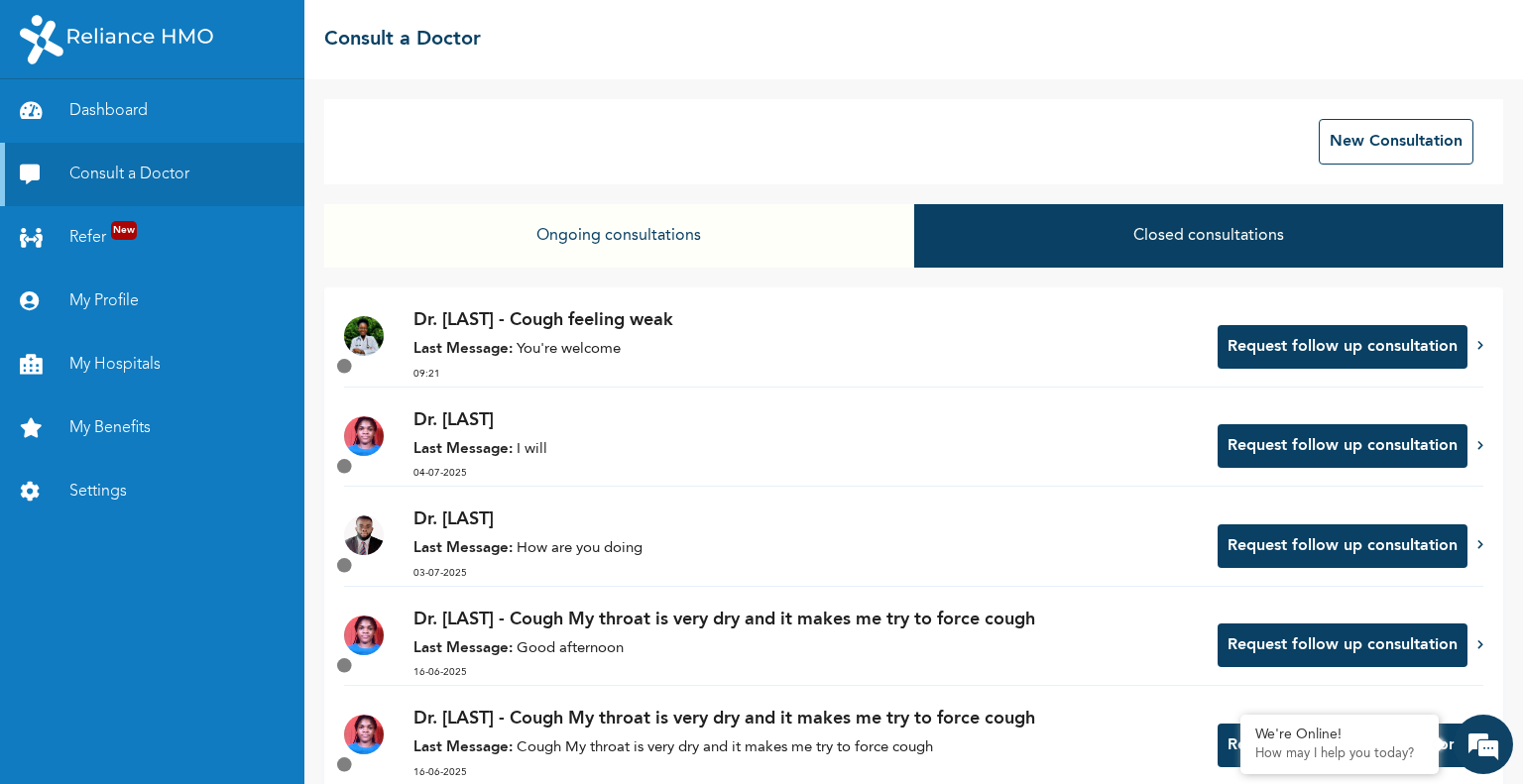 click on "Dr. Agbanah-Owa - Cough feeling weak" at bounding box center [805, 320] 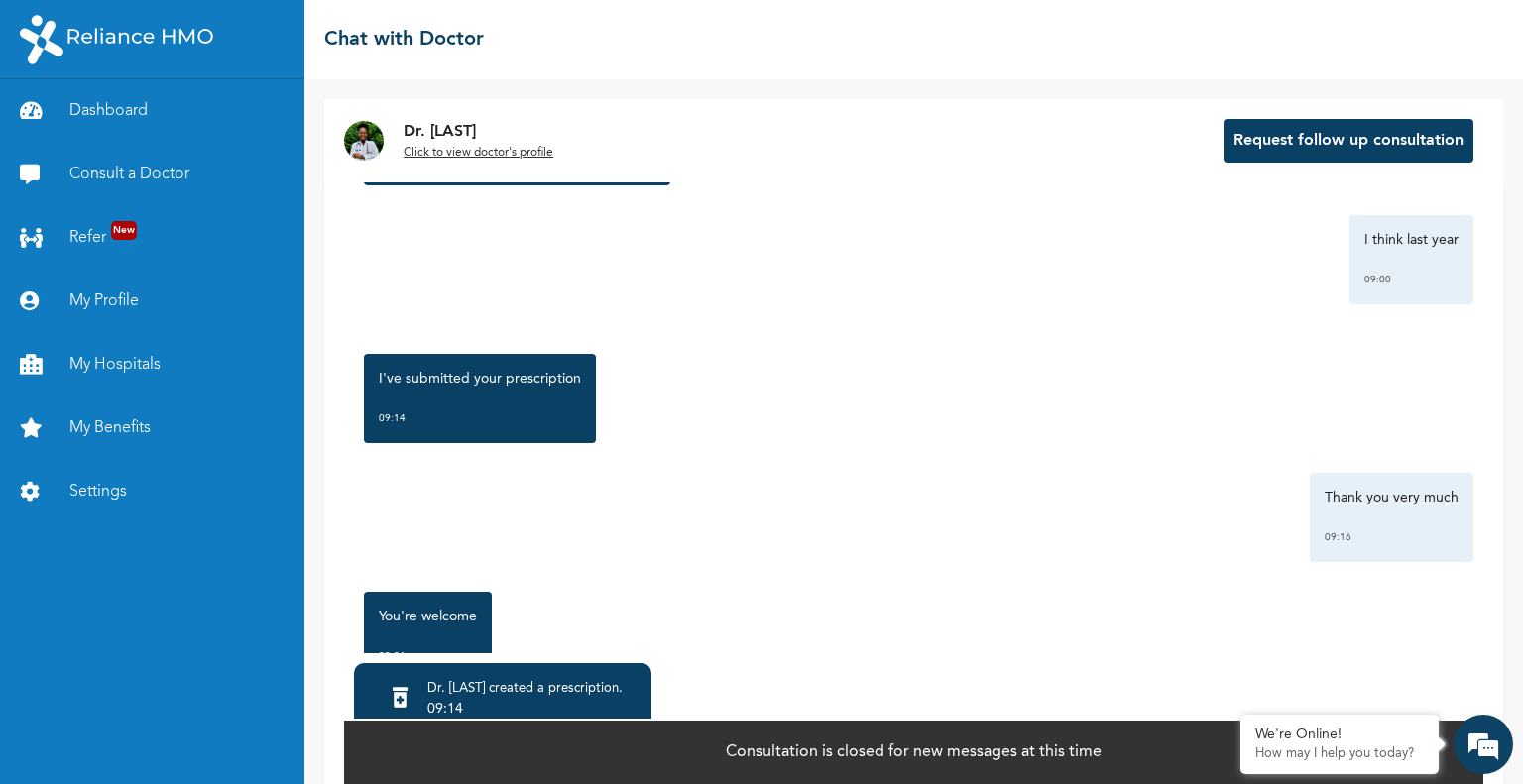 scroll, scrollTop: 1281, scrollLeft: 0, axis: vertical 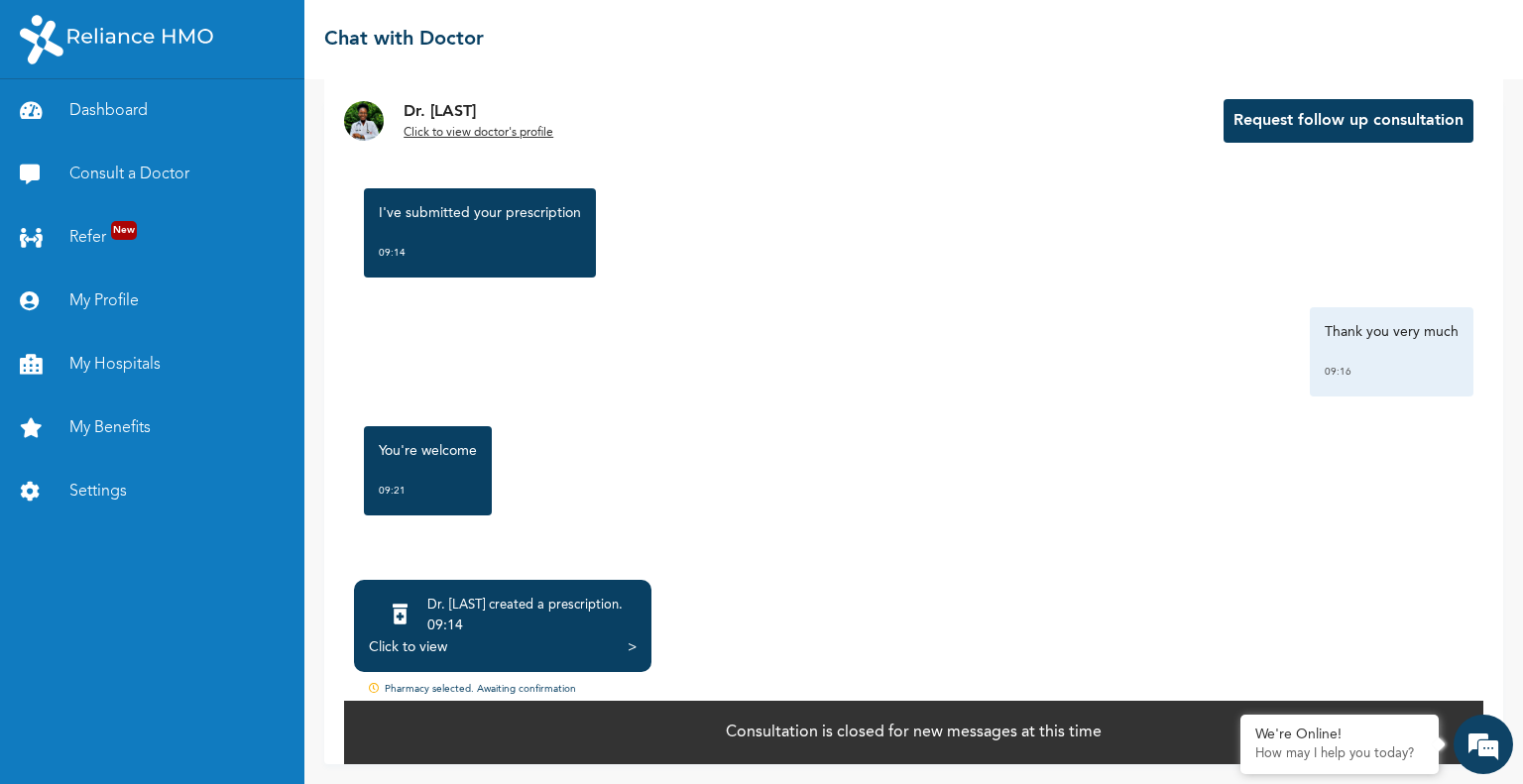 click on "Click to view >" at bounding box center (503, 647) 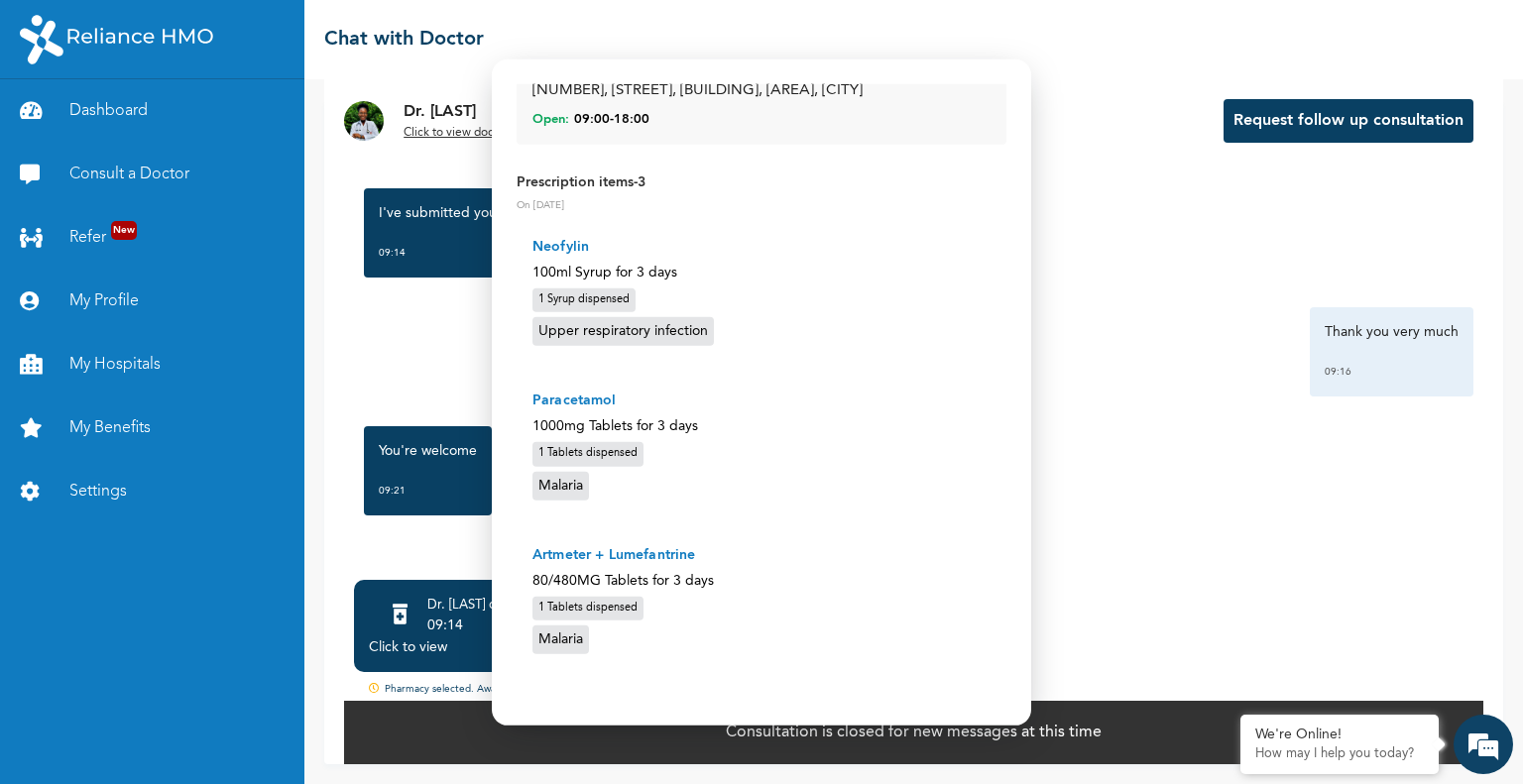scroll, scrollTop: 209, scrollLeft: 0, axis: vertical 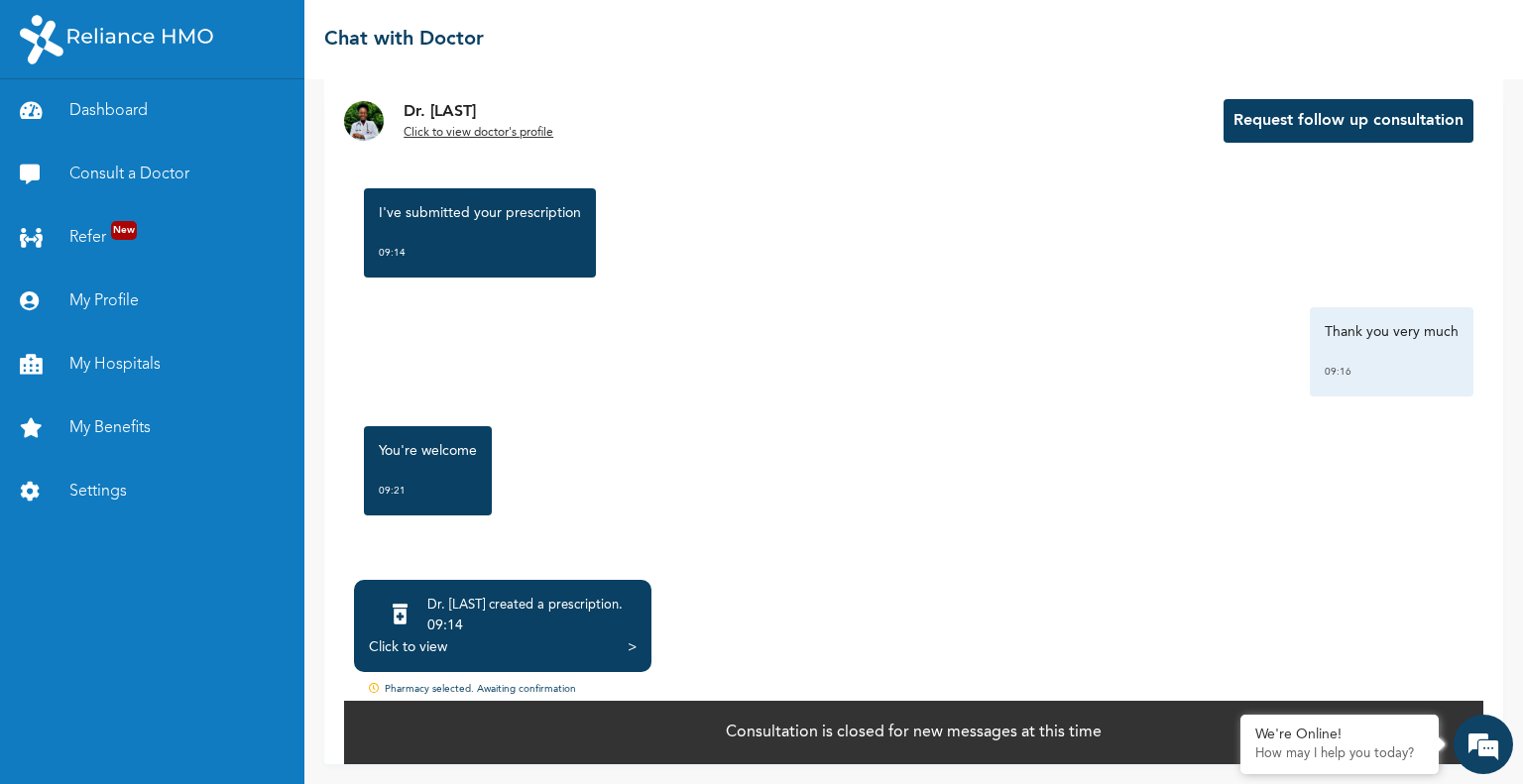 click on "You're welcome 09:21" at bounding box center (913, 471) 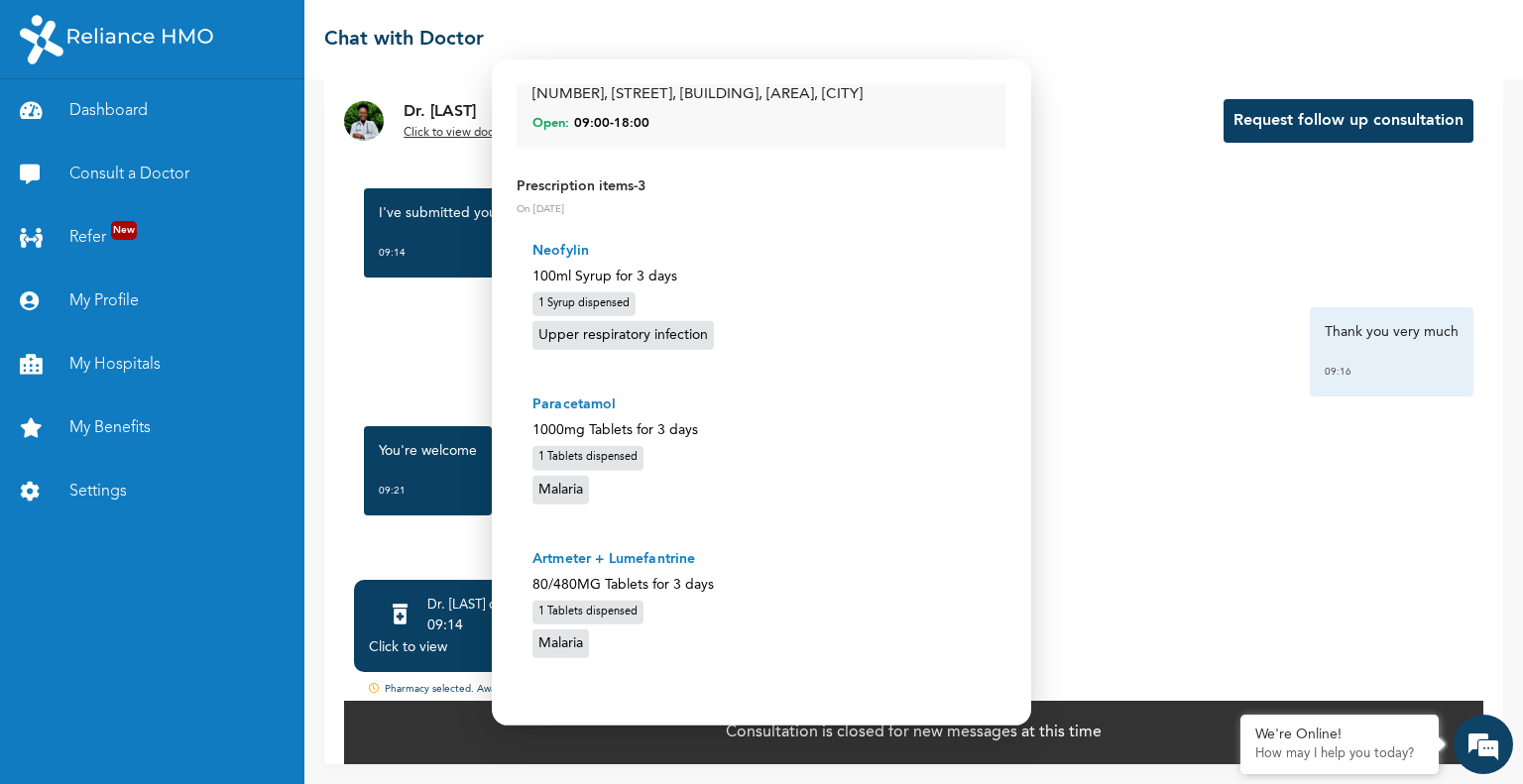 scroll, scrollTop: 202, scrollLeft: 0, axis: vertical 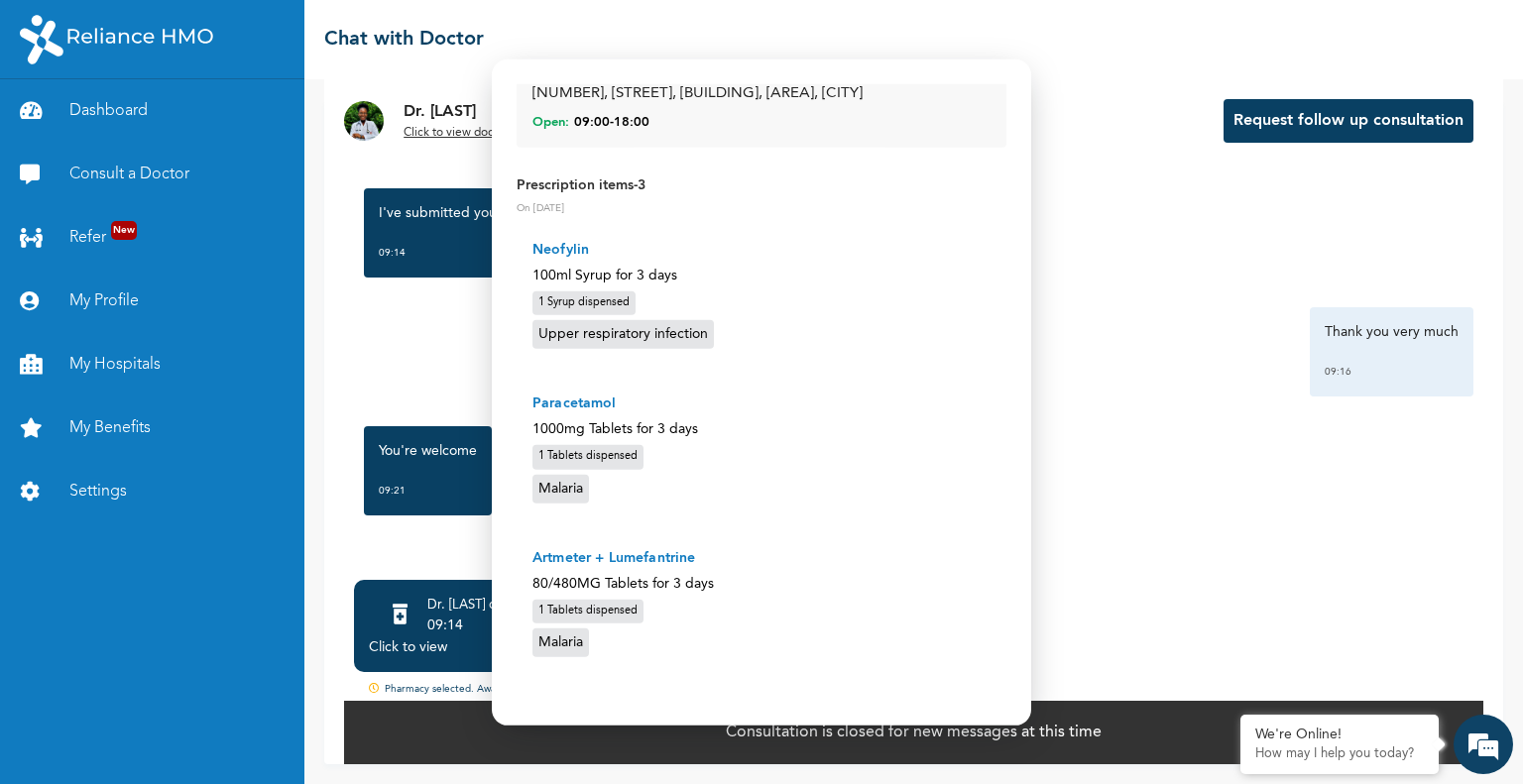 click on "We will notify you and display the prescription code to pick up your drug from the pharmacy here when your drugs has been successfully dispensed Selected Pharmacy Medplus Awolowo 38, Awolowo Rd, Sweet Sensation Building, Ikoyi, Lagos Open: 09:00  -  18:00 Prescription items  -  3 On   05/08/2025 Neofylin 100ml Syrup for 3 days 1   Syrup   dispensed Upper respiratory infection Paracetamol 1000mg Tablets for 3 days 1   Tablets   dispensed Malaria Artmeter + Lumefantrine 80/480MG Tablets for 3 days 1   Tablets   dispensed Malaria" at bounding box center (762, 316) 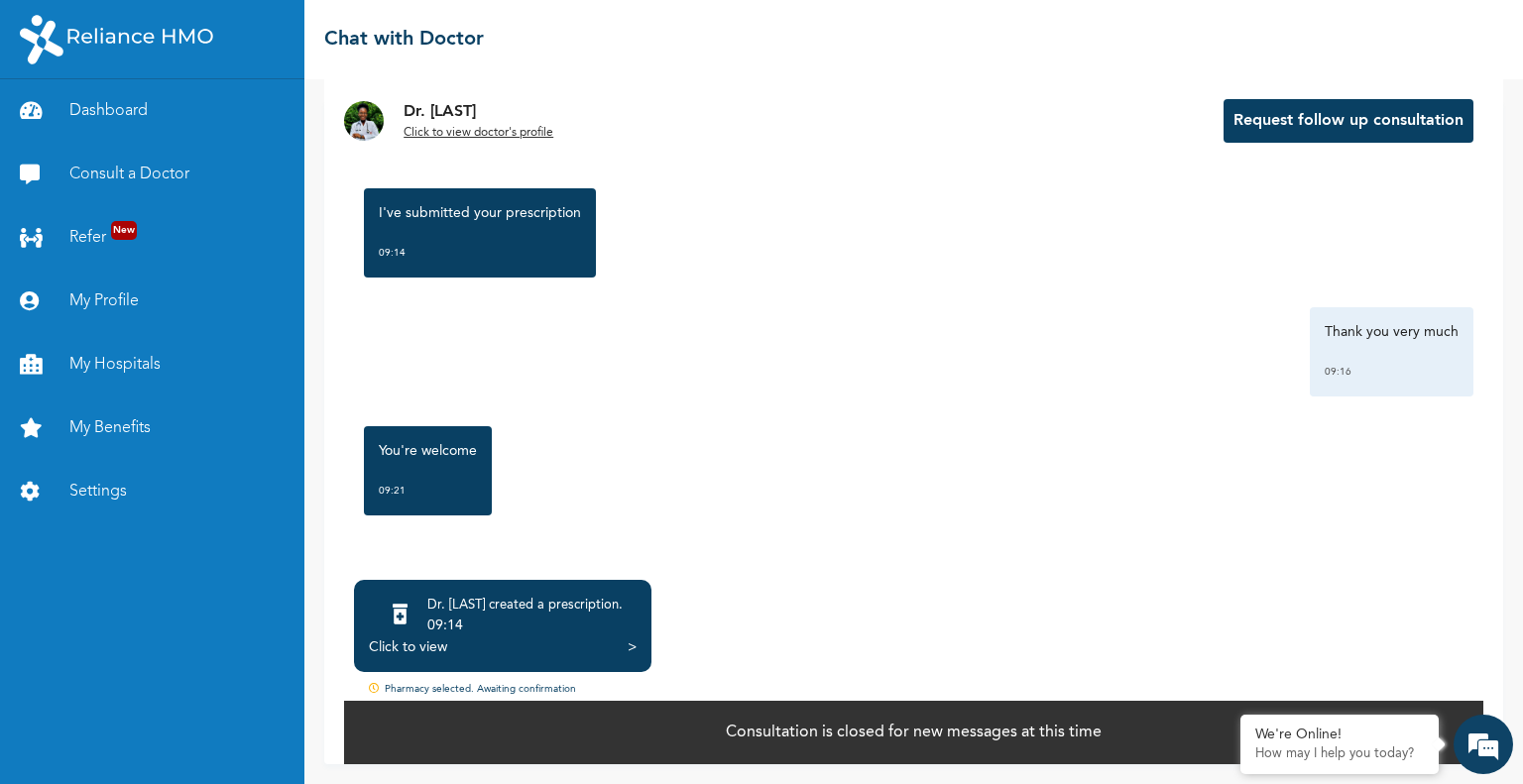 click on "Click to view >" at bounding box center (503, 647) 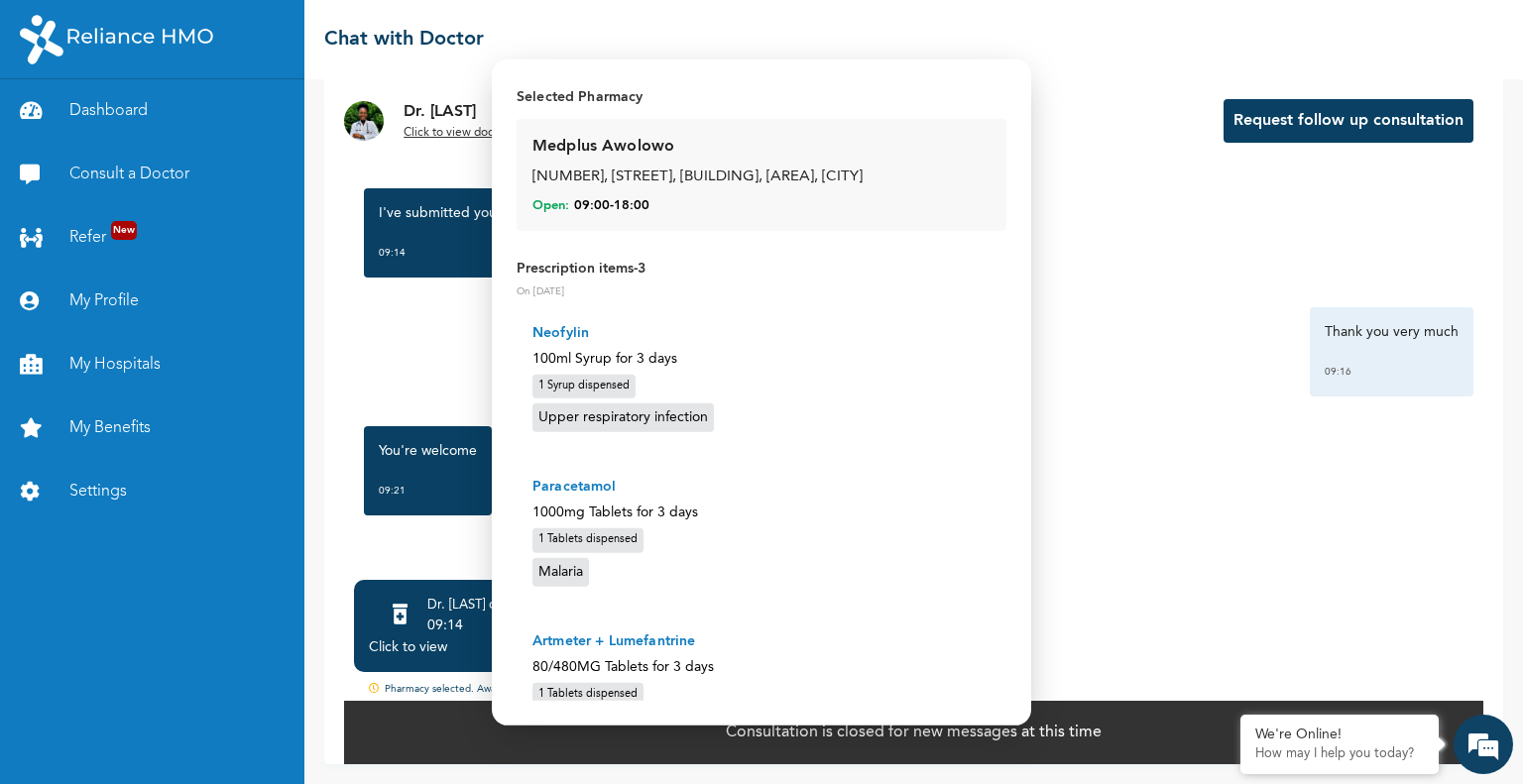 scroll, scrollTop: 209, scrollLeft: 0, axis: vertical 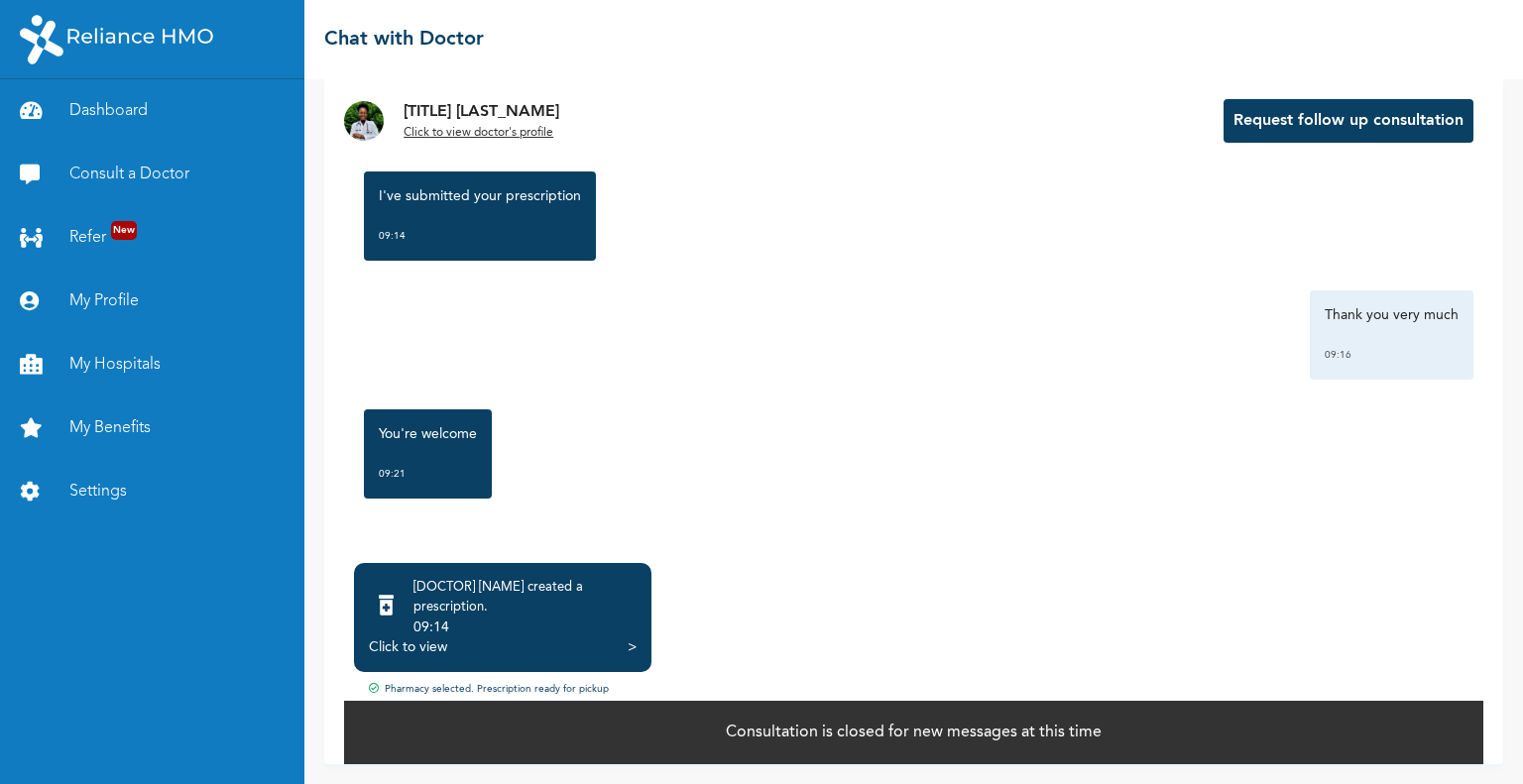 click on "[PERSON] created a prescription ." at bounding box center [525, 598] 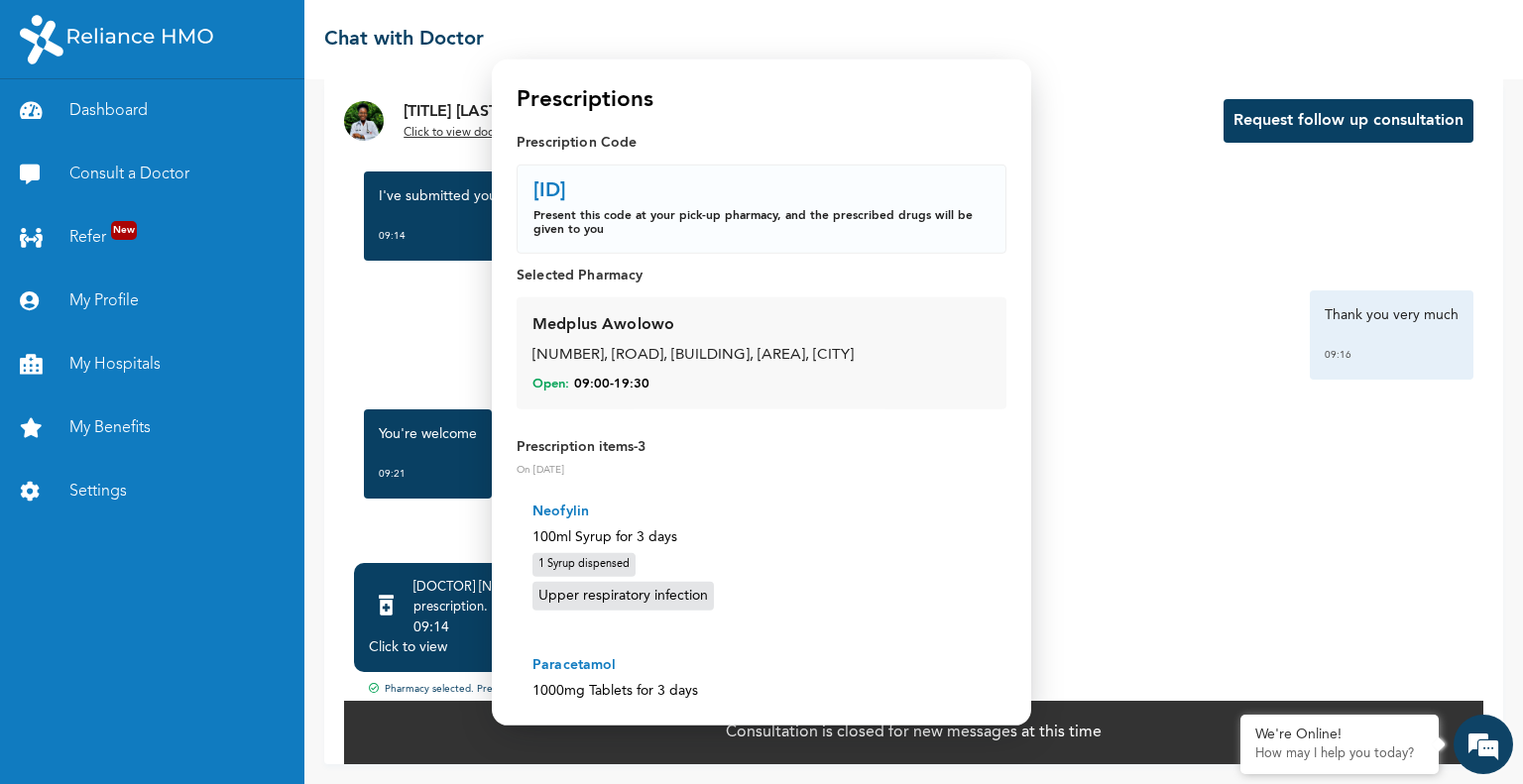 scroll, scrollTop: 0, scrollLeft: 0, axis: both 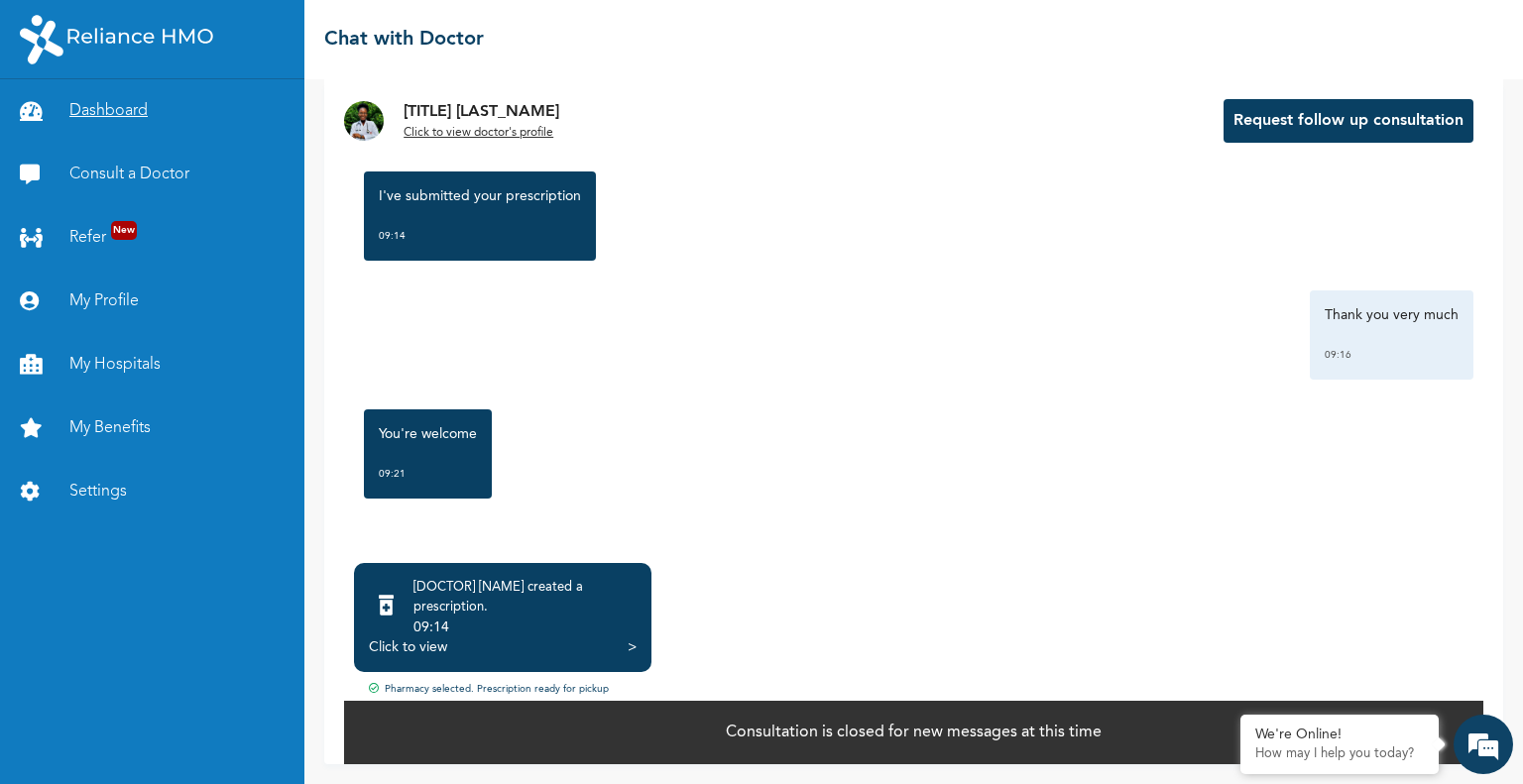 click on "Dashboard" at bounding box center (152, 111) 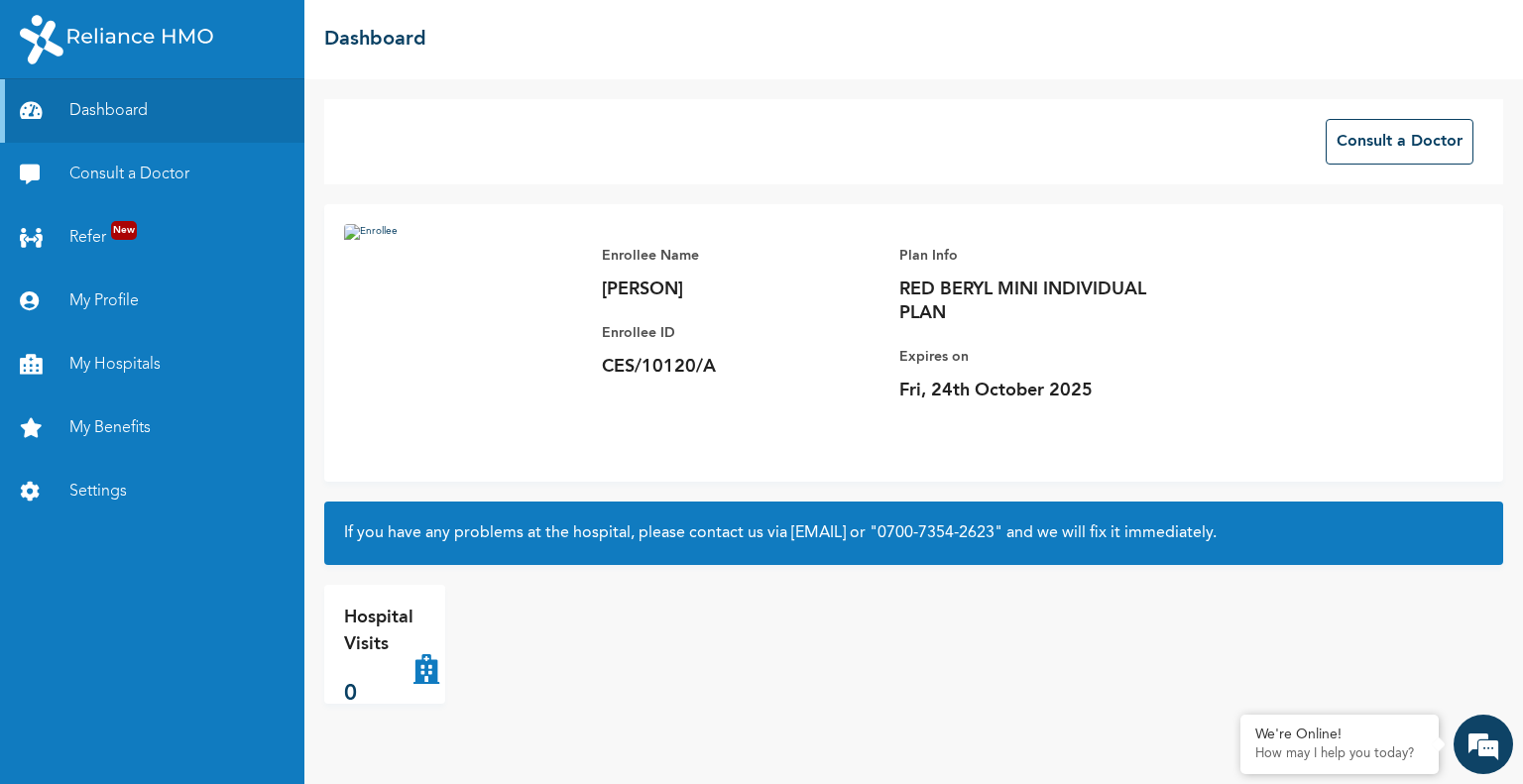 click on "Enrollee Name [PERSON_NAME] Enrollee ID [ID_NUMBER] Plan Info [PLAN_NAME] Expires on [DATE]" at bounding box center [913, 343] 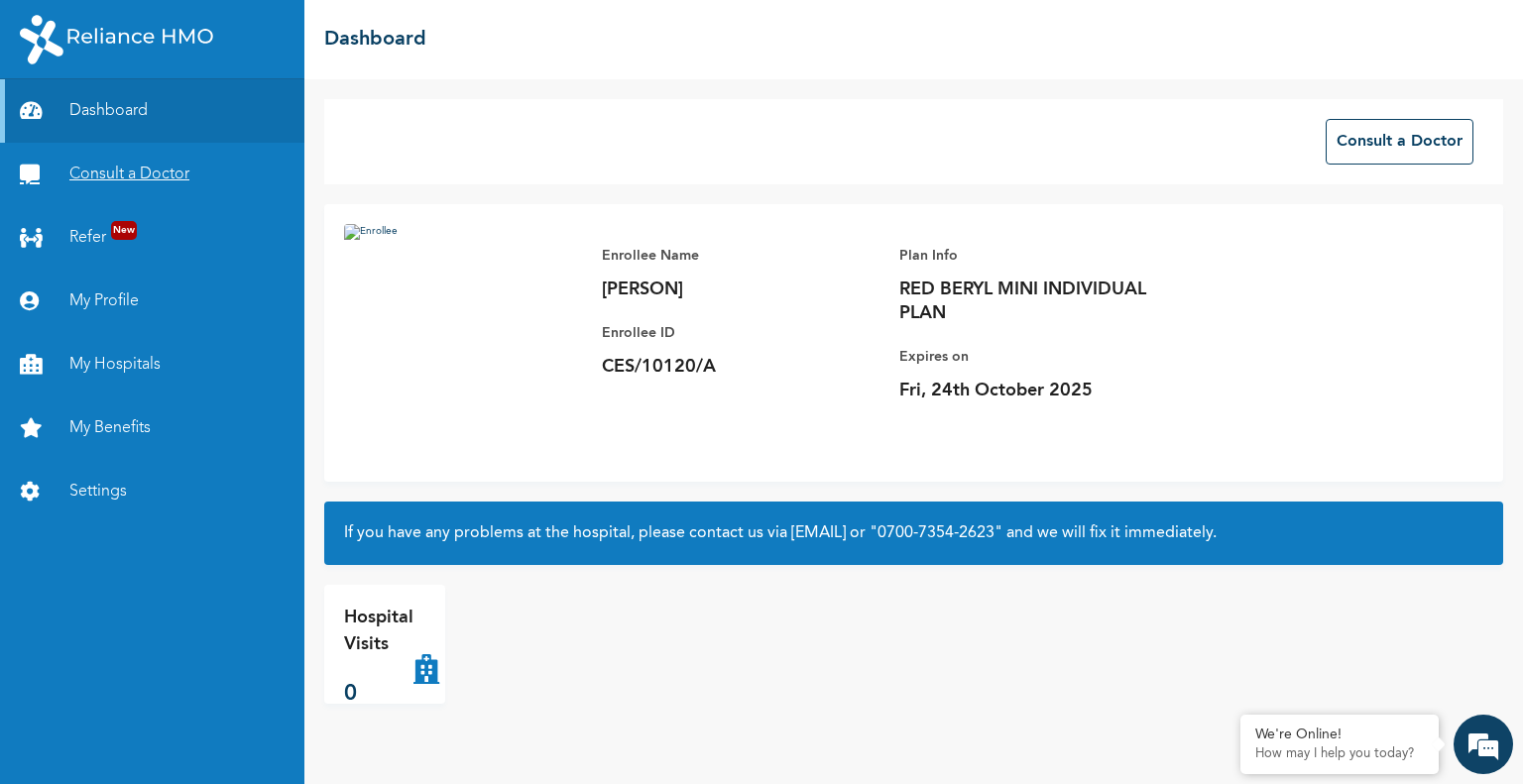 click on "Consult a Doctor" at bounding box center (152, 174) 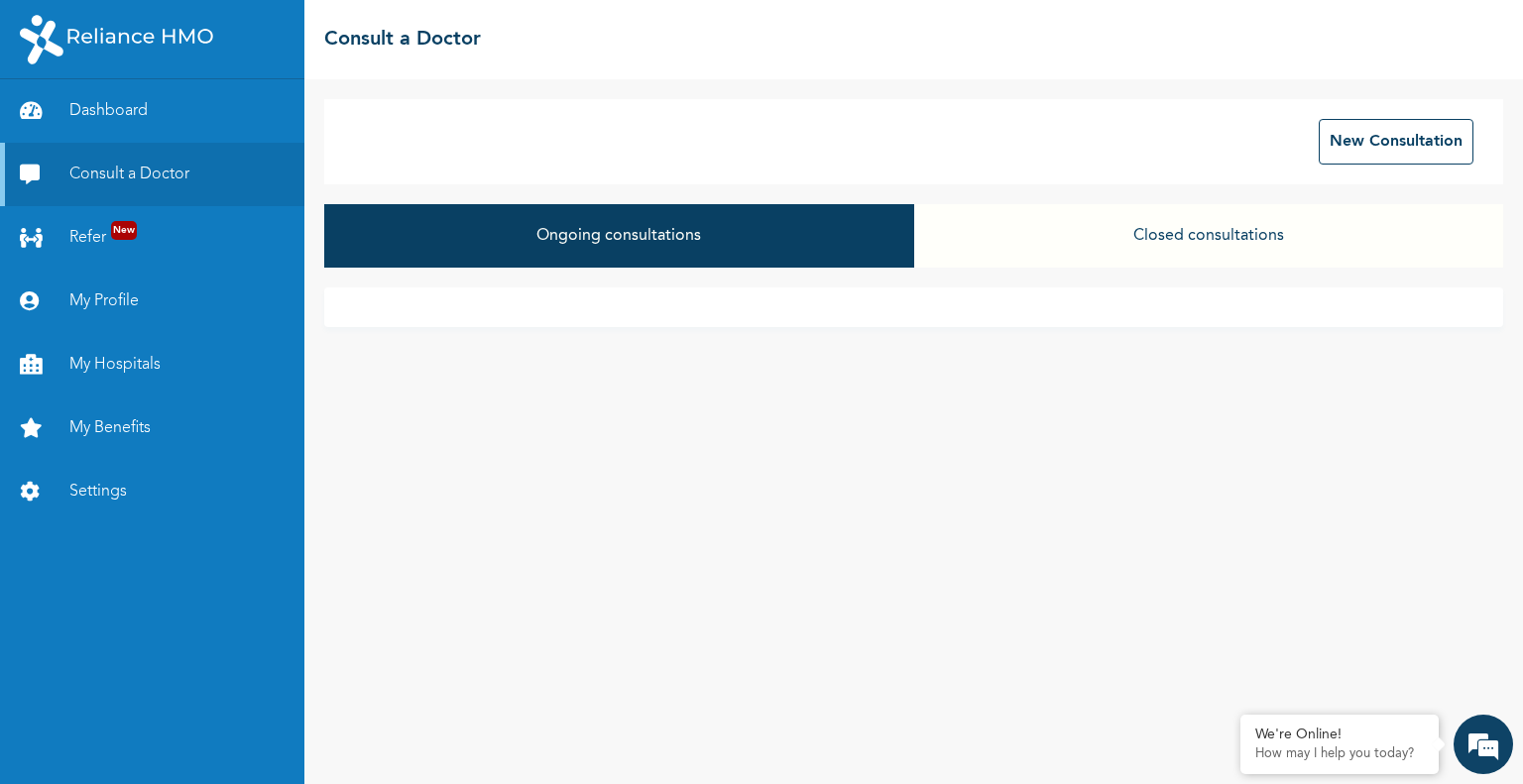 click at bounding box center (913, 307) 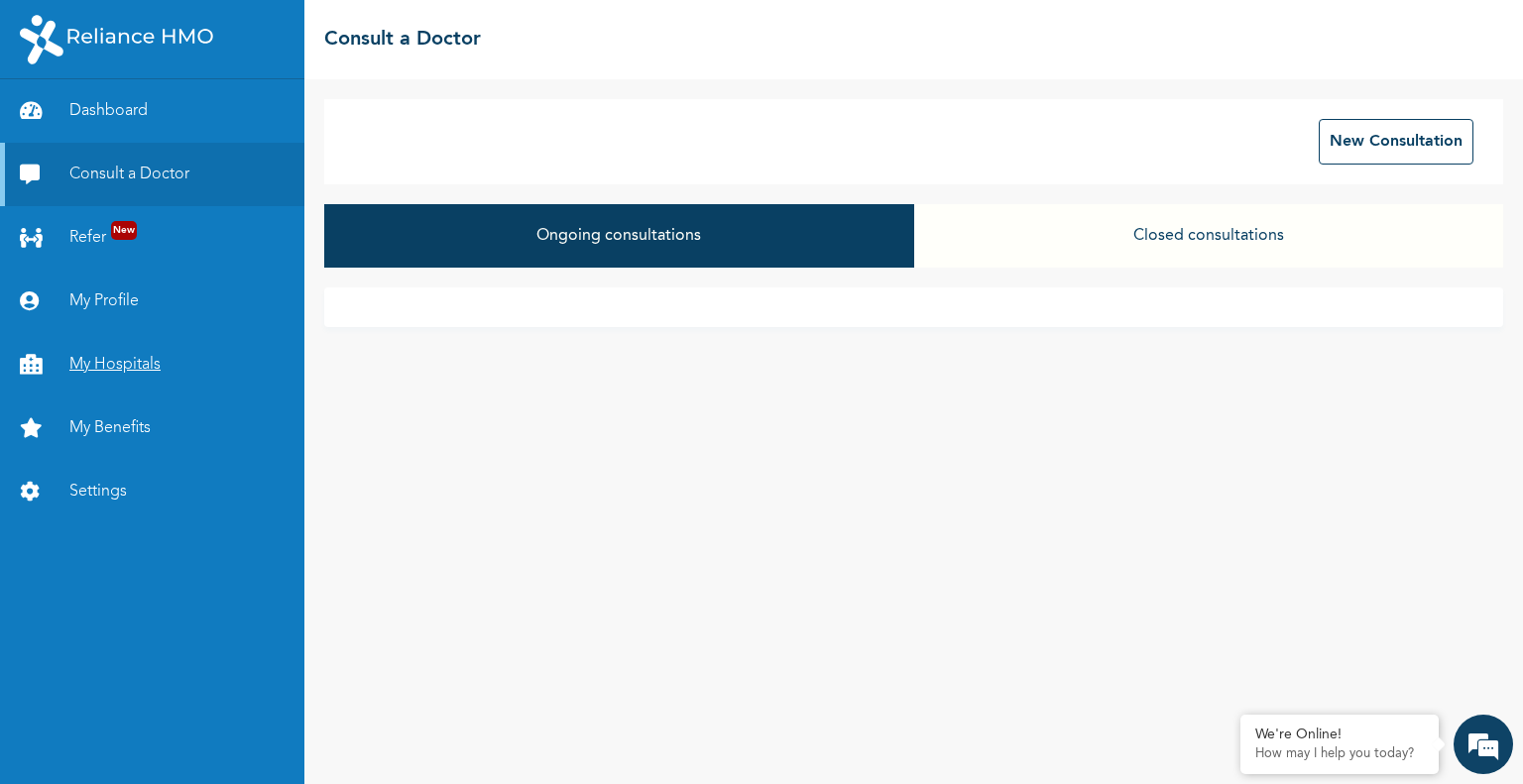 click on "My Hospitals" at bounding box center (152, 365) 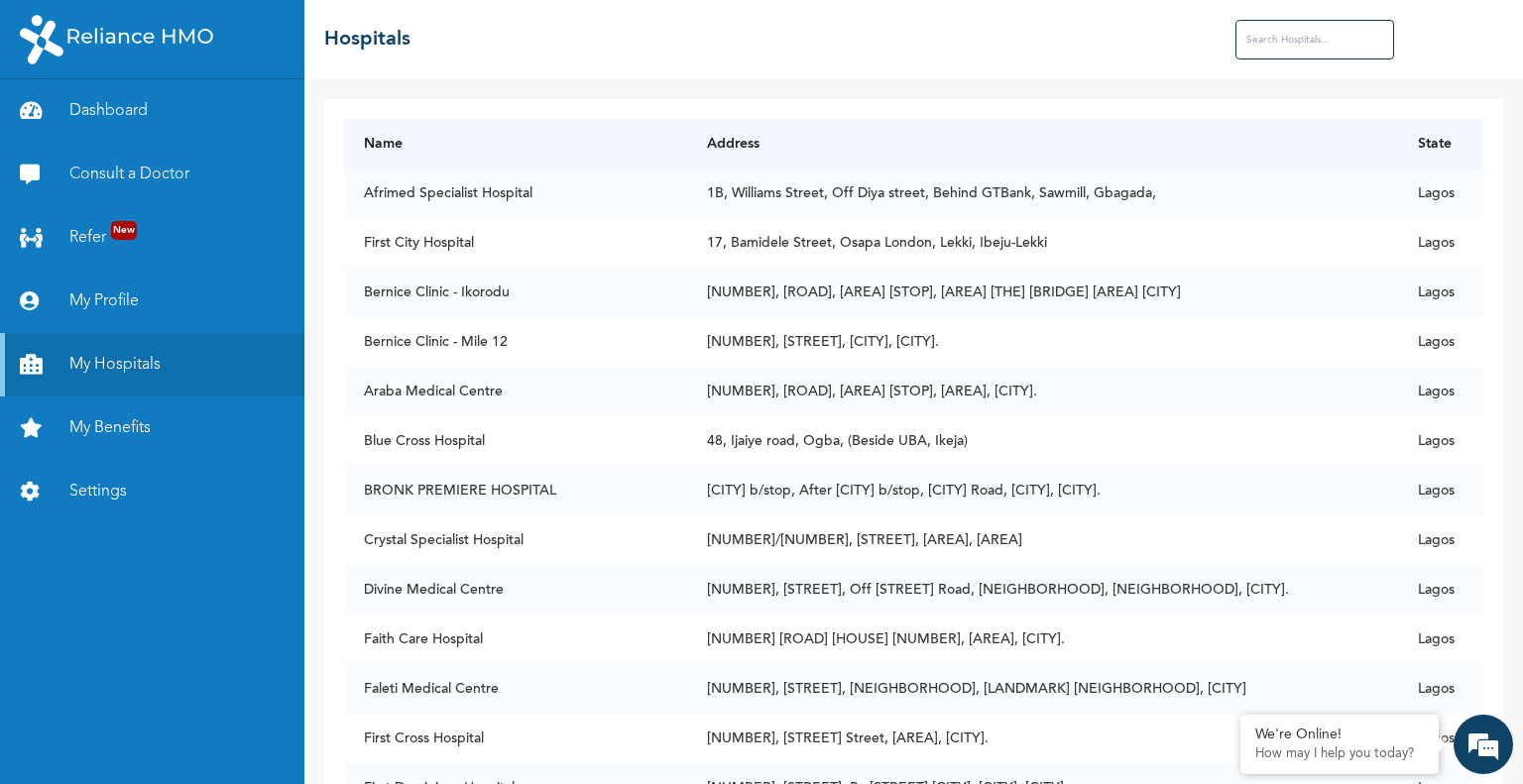 click at bounding box center [1315, 40] 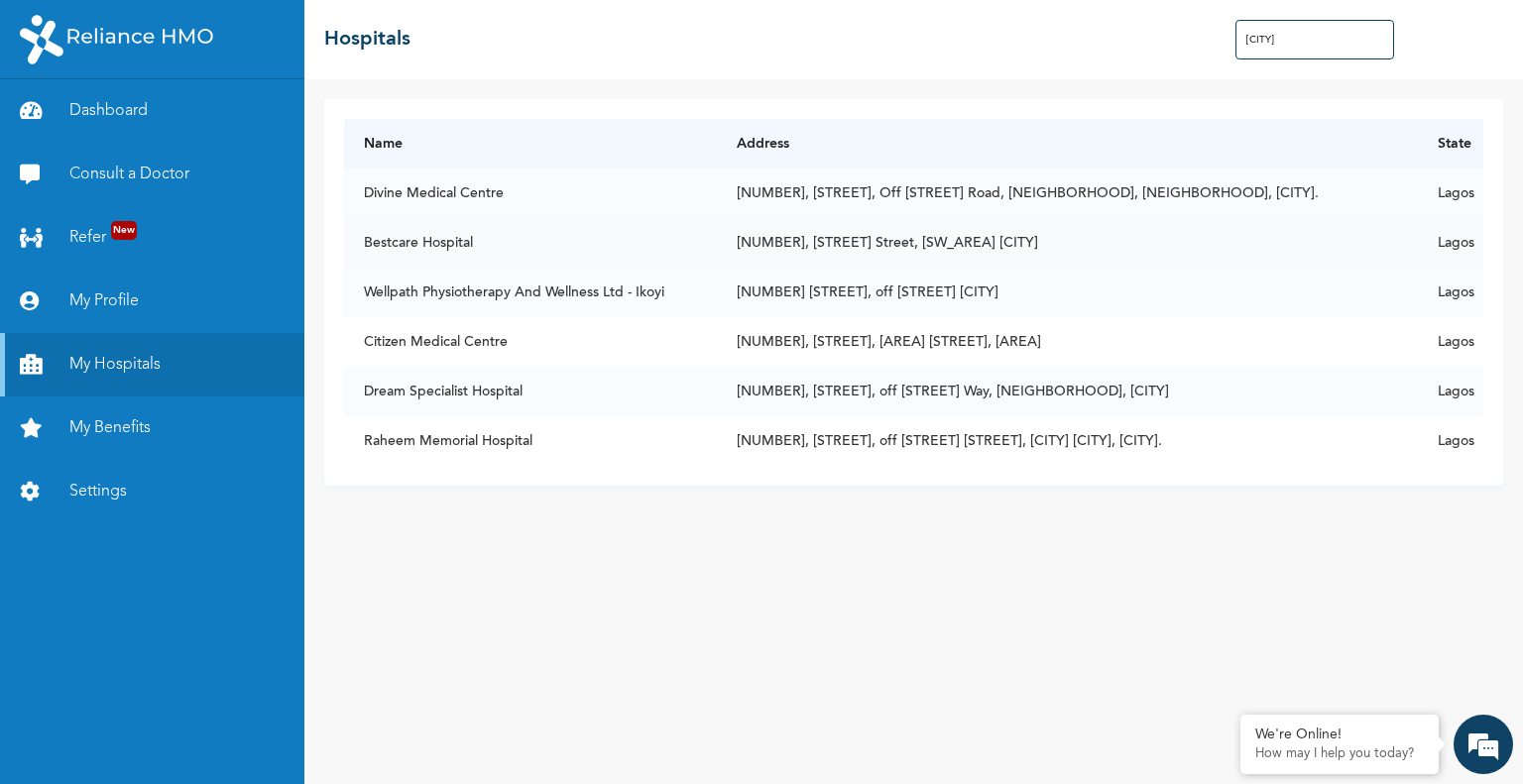 type on "[CITY]" 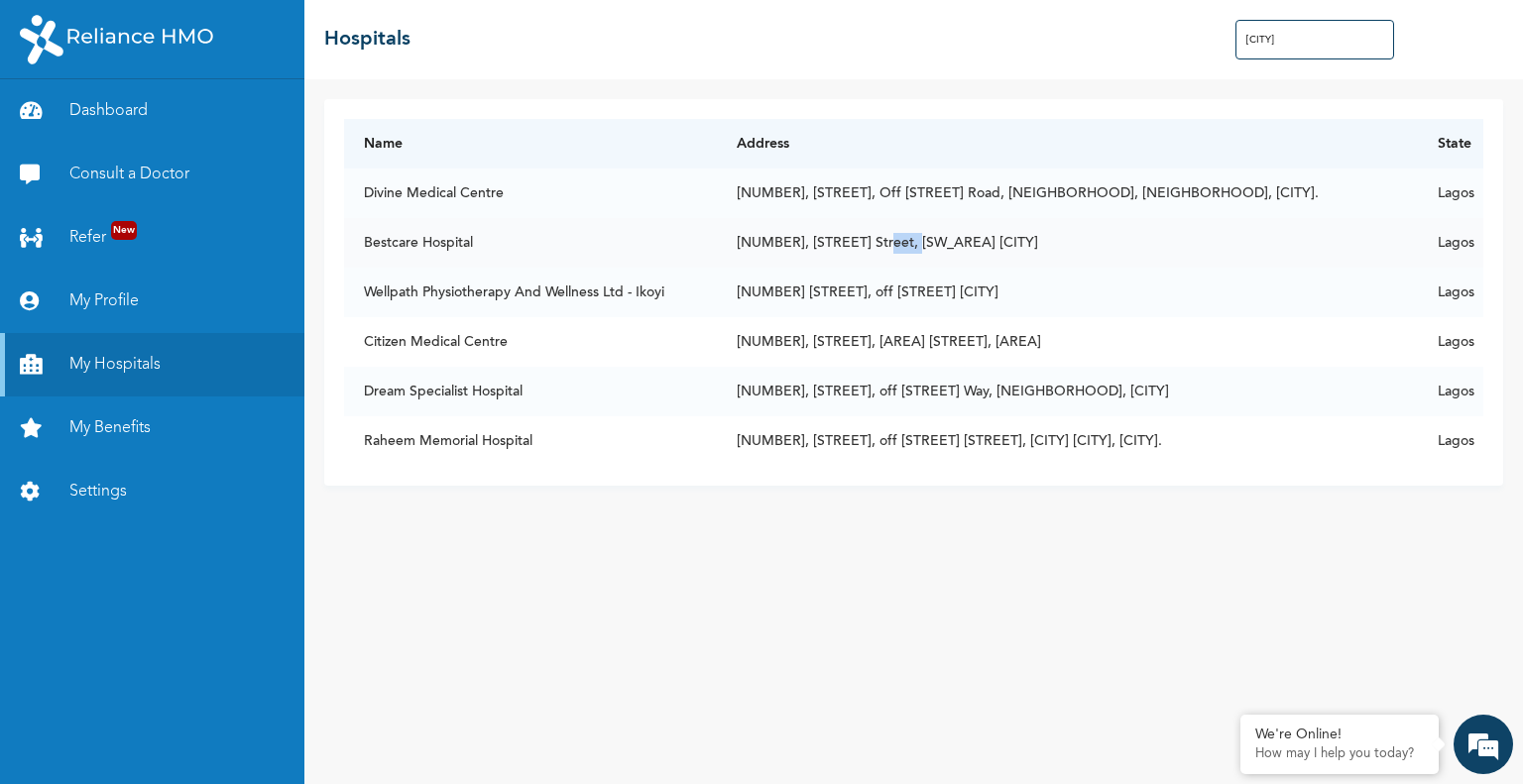 click on "[NUMBER], [STREET] Street, [SW_AREA] [CITY]" at bounding box center (1067, 243) 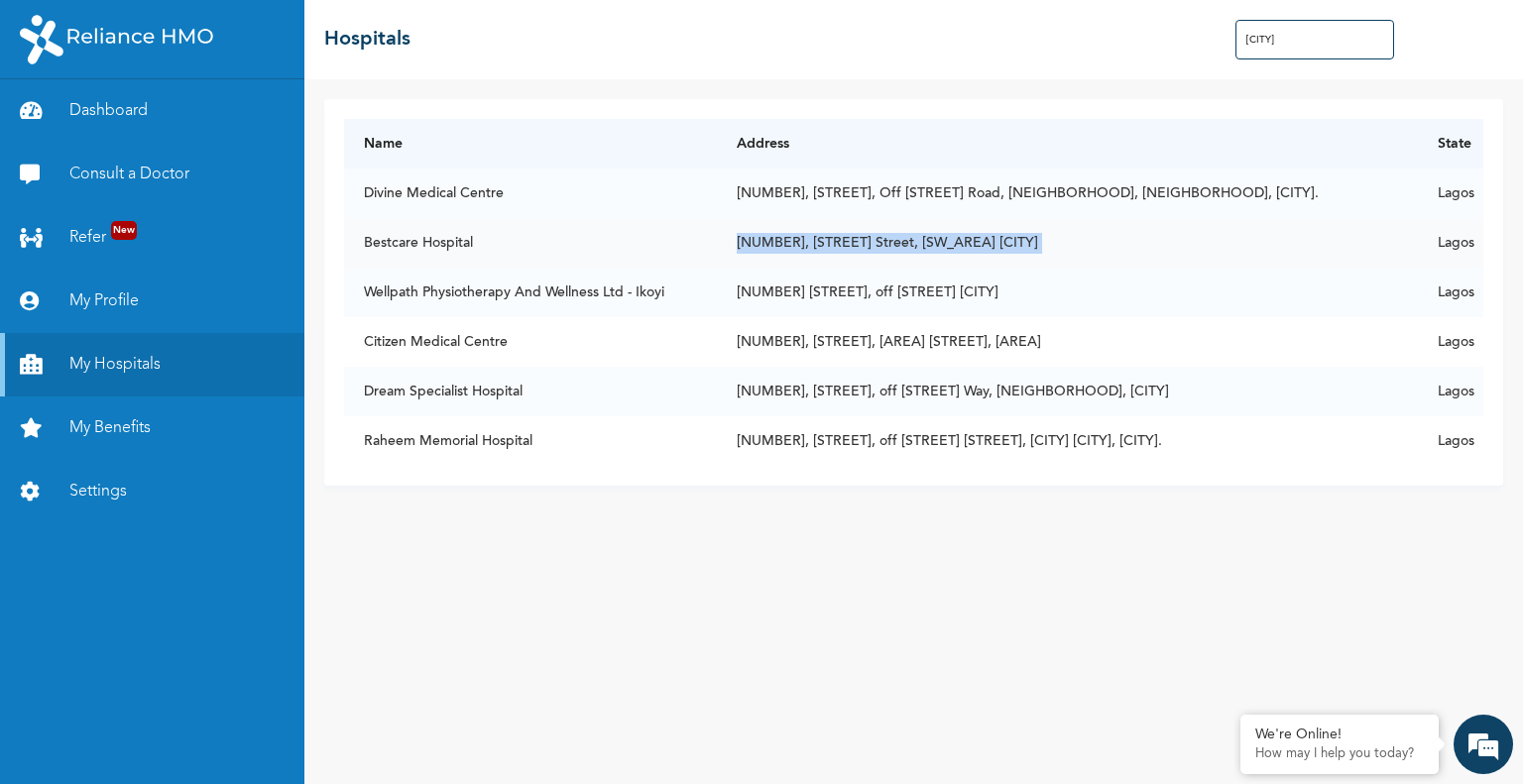 click on "[NUMBER], [STREET] Street, [SW_AREA] [CITY]" at bounding box center [1067, 243] 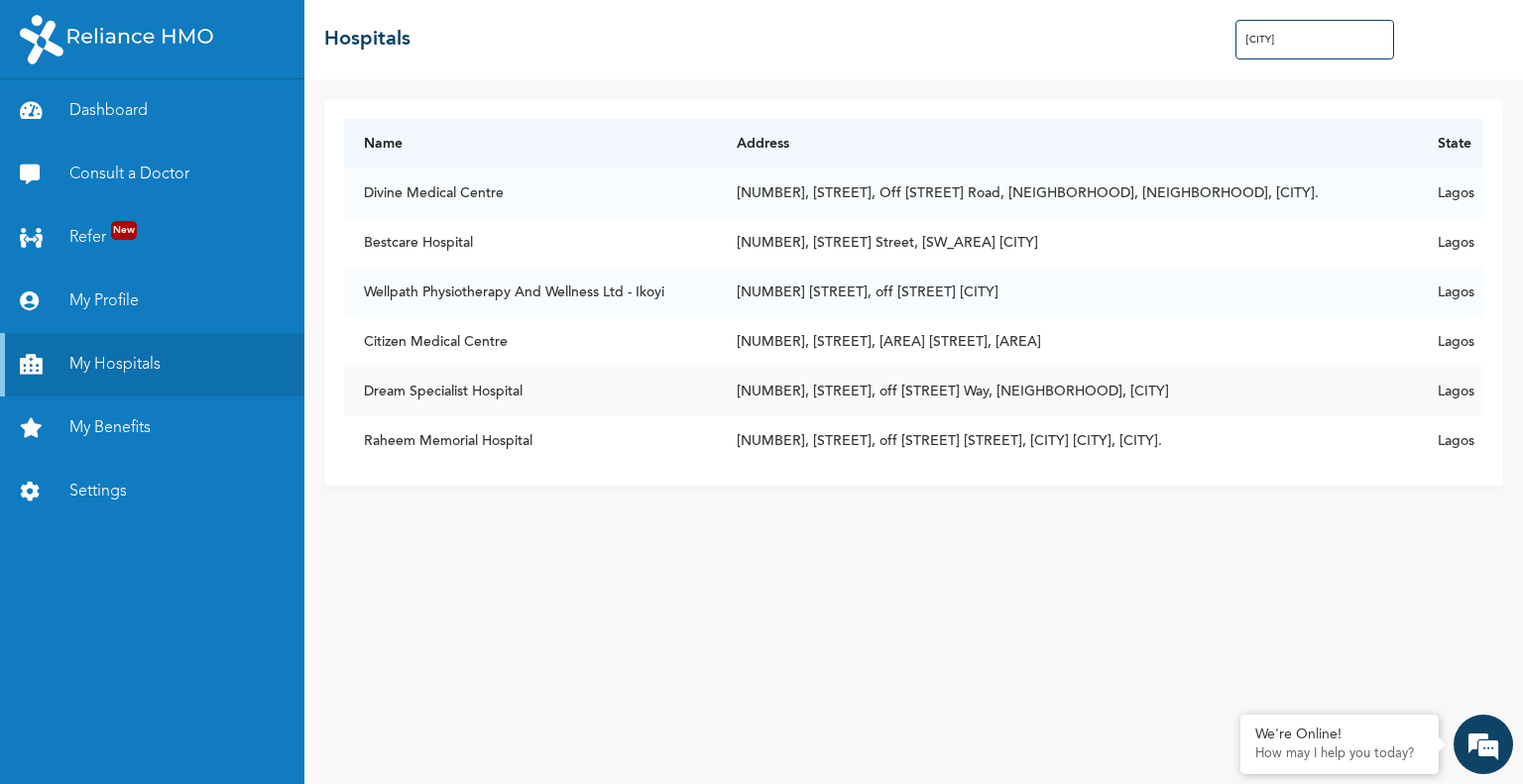 click on "[NUMBER], [STREET], off [STREET] Way, [NEIGHBORHOOD], [CITY]" at bounding box center (1067, 392) 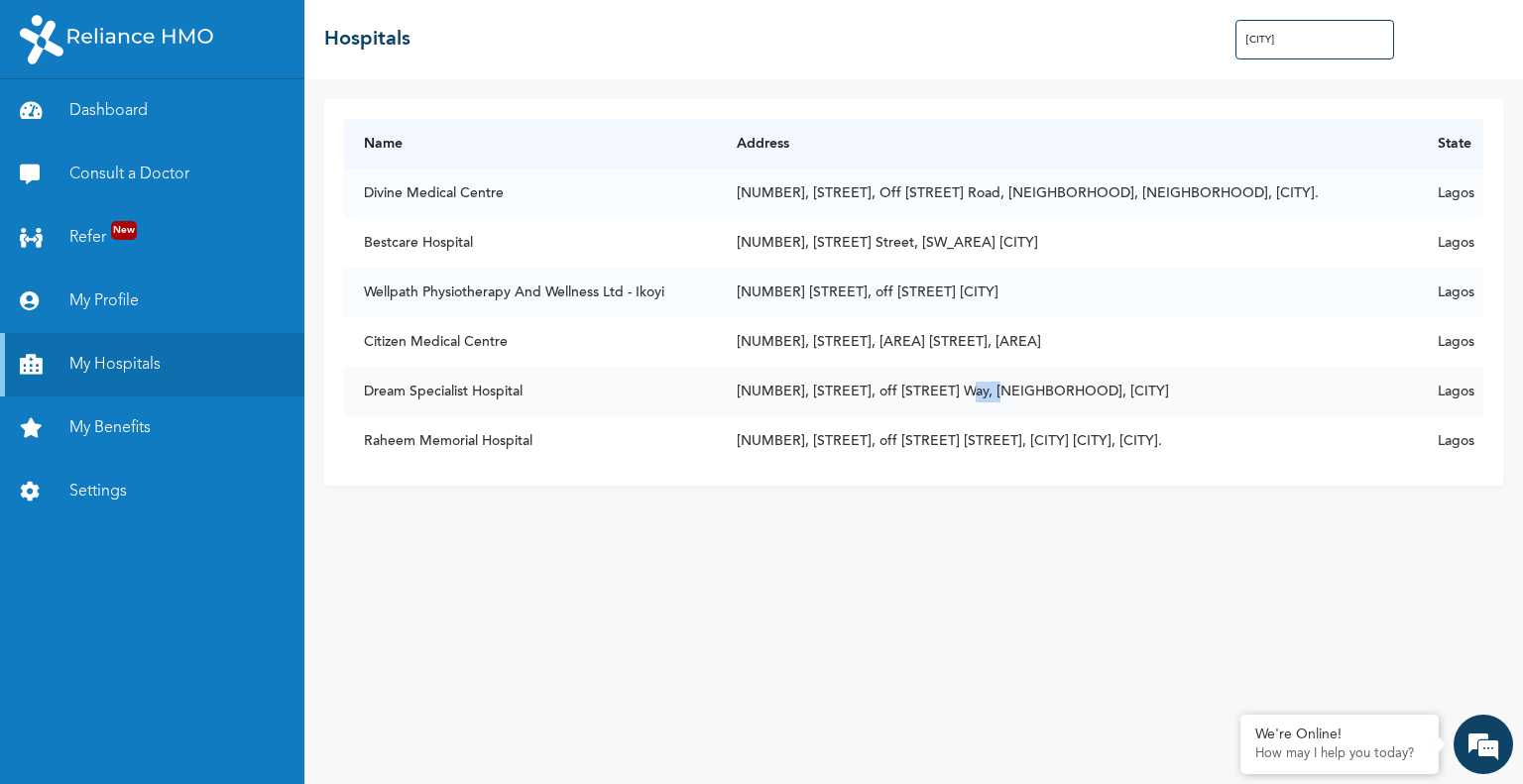 click on "[NUMBER], [STREET], off [STREET] Way, [NEIGHBORHOOD], [CITY]" at bounding box center (1067, 392) 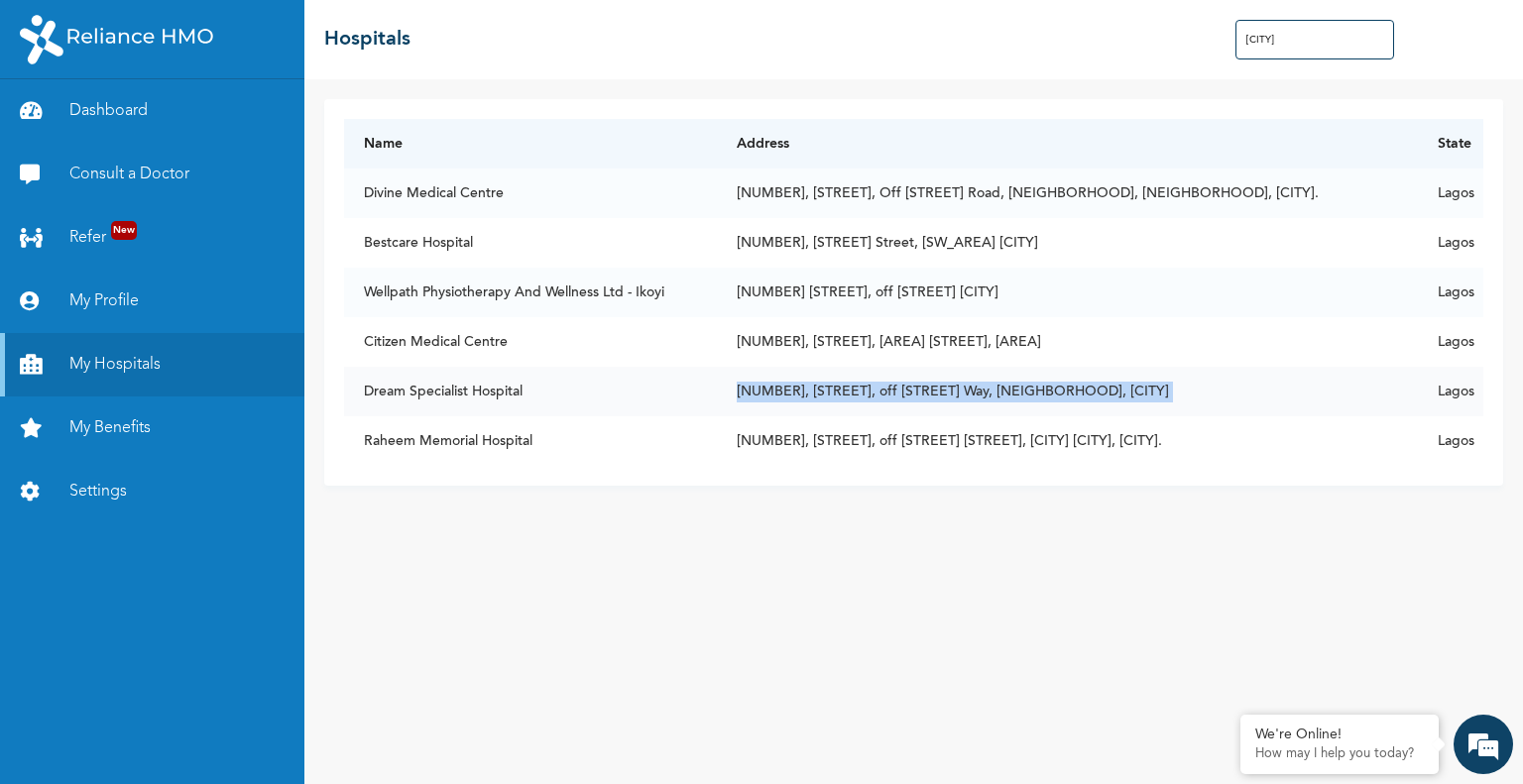 click on "[NUMBER], [STREET], off [STREET] Way, [NEIGHBORHOOD], [CITY]" at bounding box center [1067, 392] 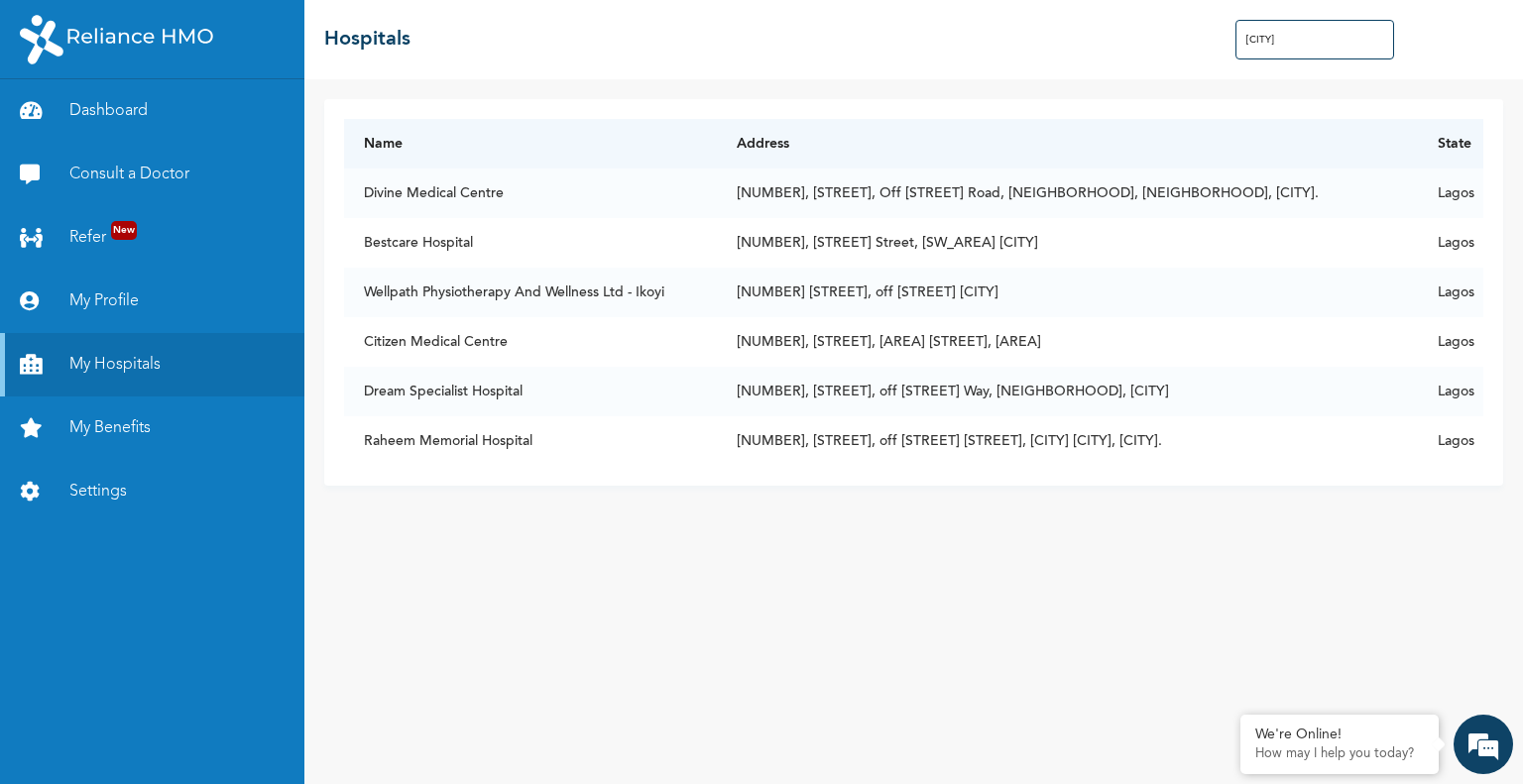 click on "Name Address State [BRAND] Medical Centre [NUMBER], [STREET], Off [STREET] [STREET], [AREA], [CITY]. [STATE] [BRAND] Hospital [NUMBER], [STREET], [AREA] [CITY], [STATE] [BRAND] Physiotherapy And Wellness Ltd - [CITY] [NUMBER] [STREET], off [STREET] [CITY] [CITY] [BRAND] Medical Centre [NUMBER], [STREET], off [STREET] [STREET], [CITY] [STATE] [BRAND] Specialist Hospital [NUMBER], [STREET], off [STREET] [CITY] [STATE] [BRAND] Memorial Hospital [NUMBER], [STREET], off [STREET] [STREET], [CITY] [CITY], [CITY]. [STATE]" at bounding box center (913, 292) 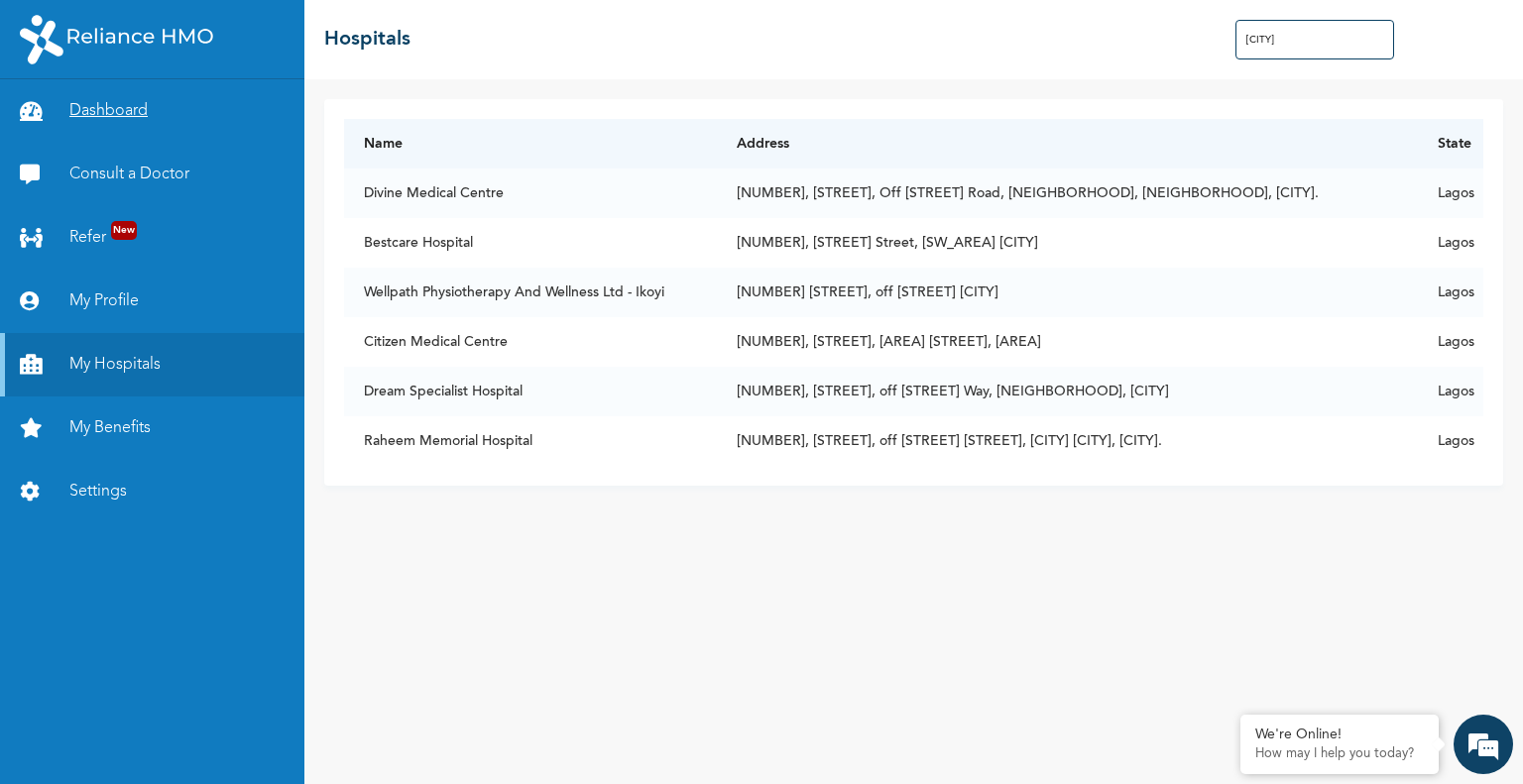 click on "Dashboard" at bounding box center (152, 111) 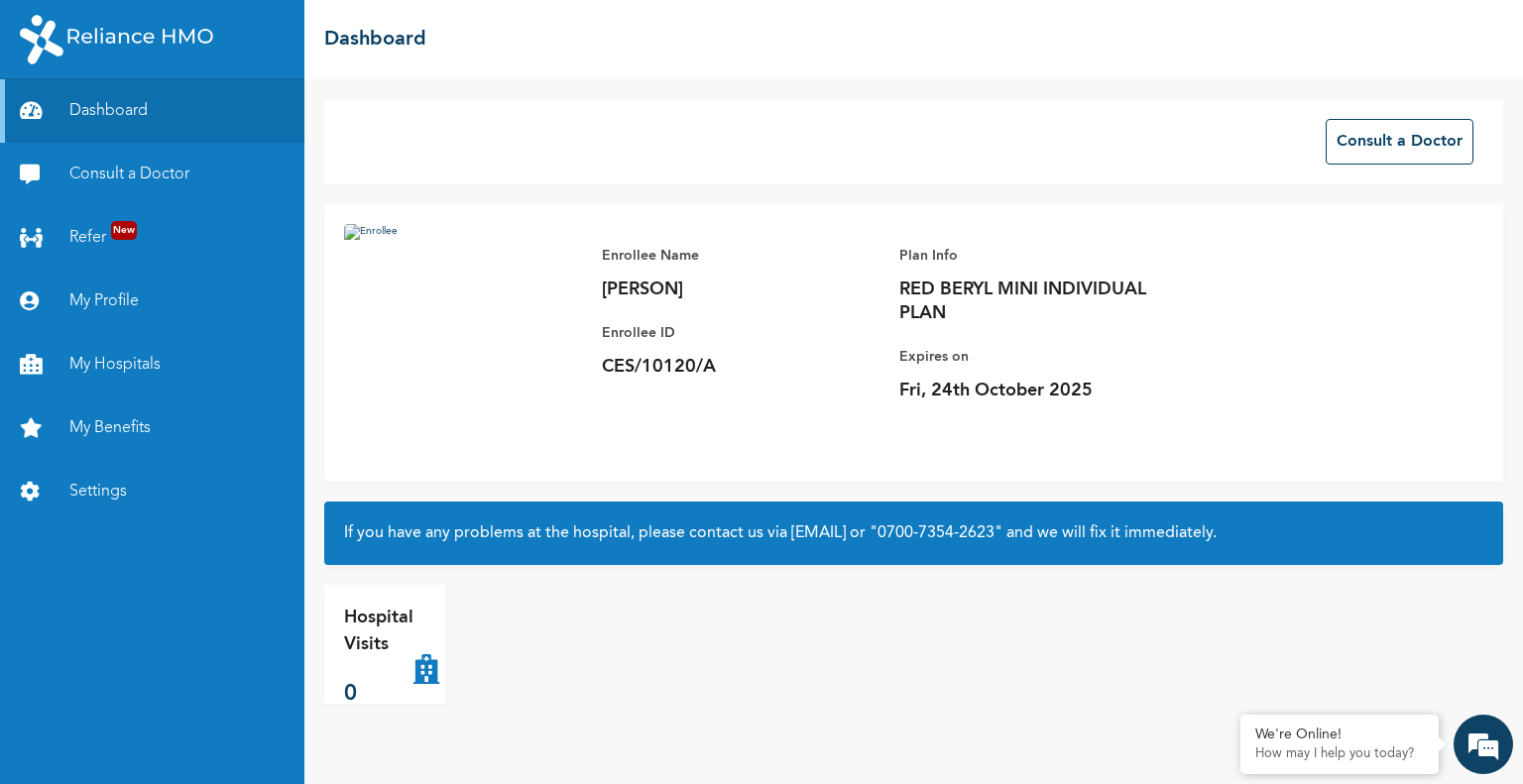 click at bounding box center (463, 343) 